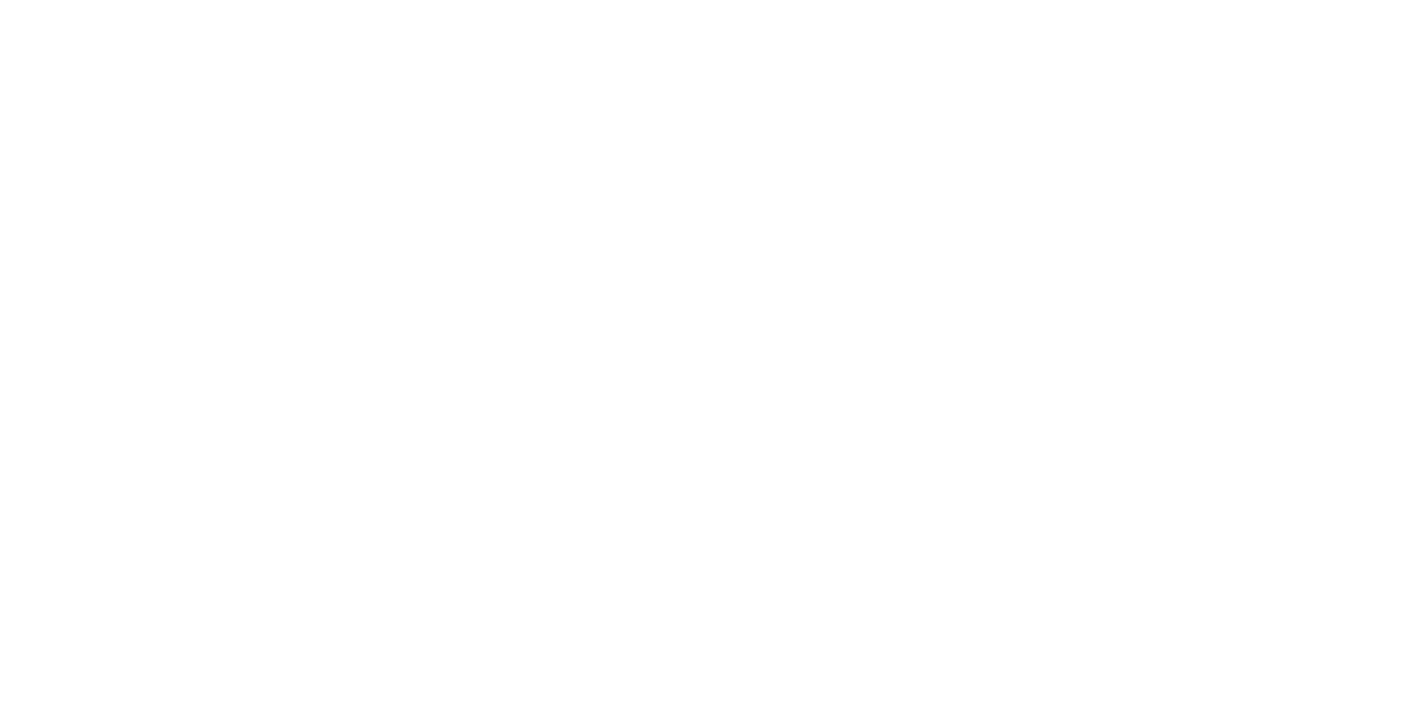 scroll, scrollTop: 0, scrollLeft: 0, axis: both 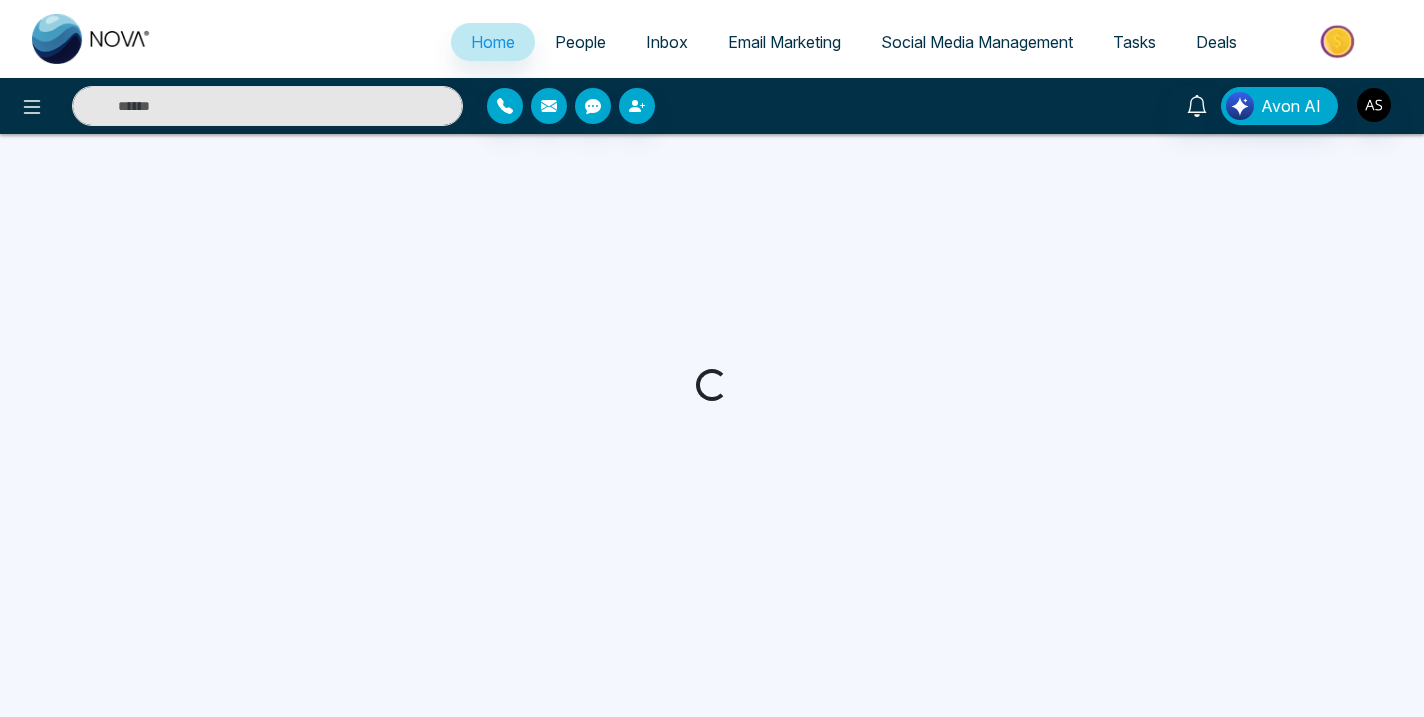 select on "*" 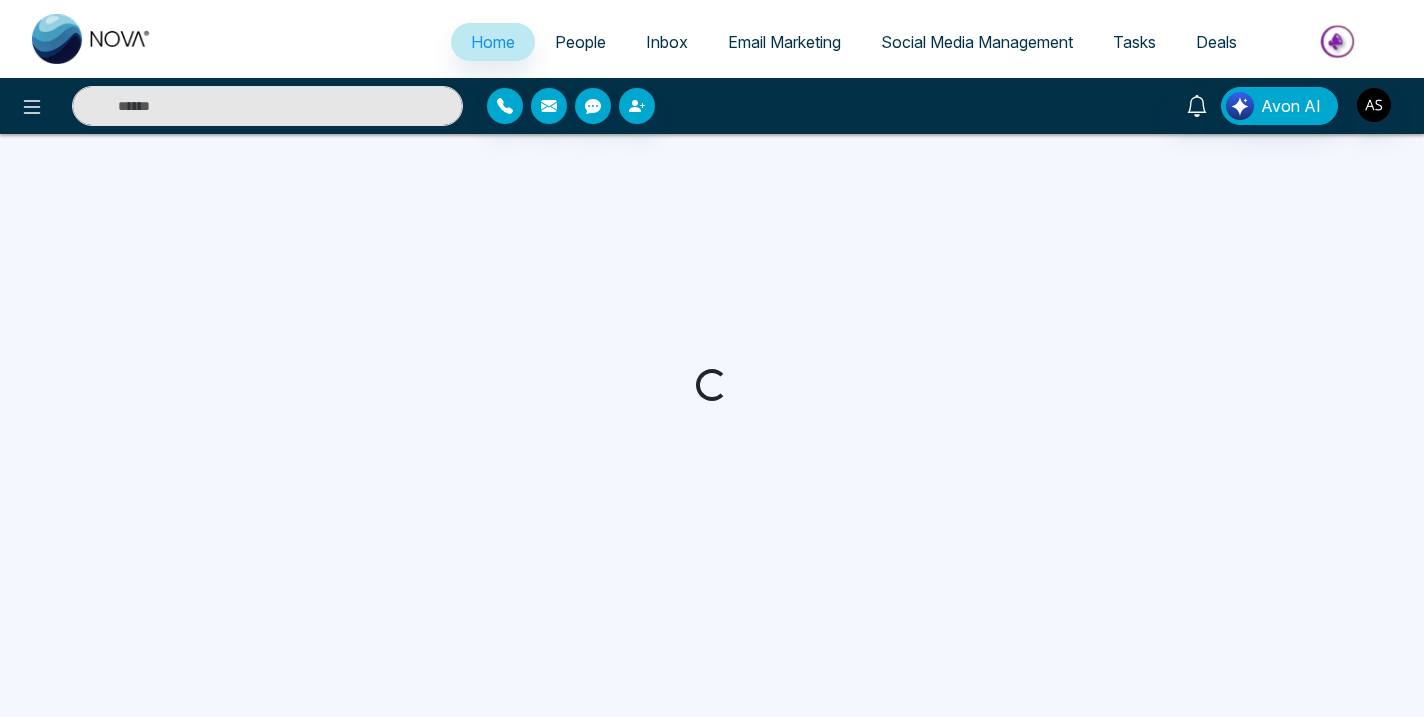 select on "*" 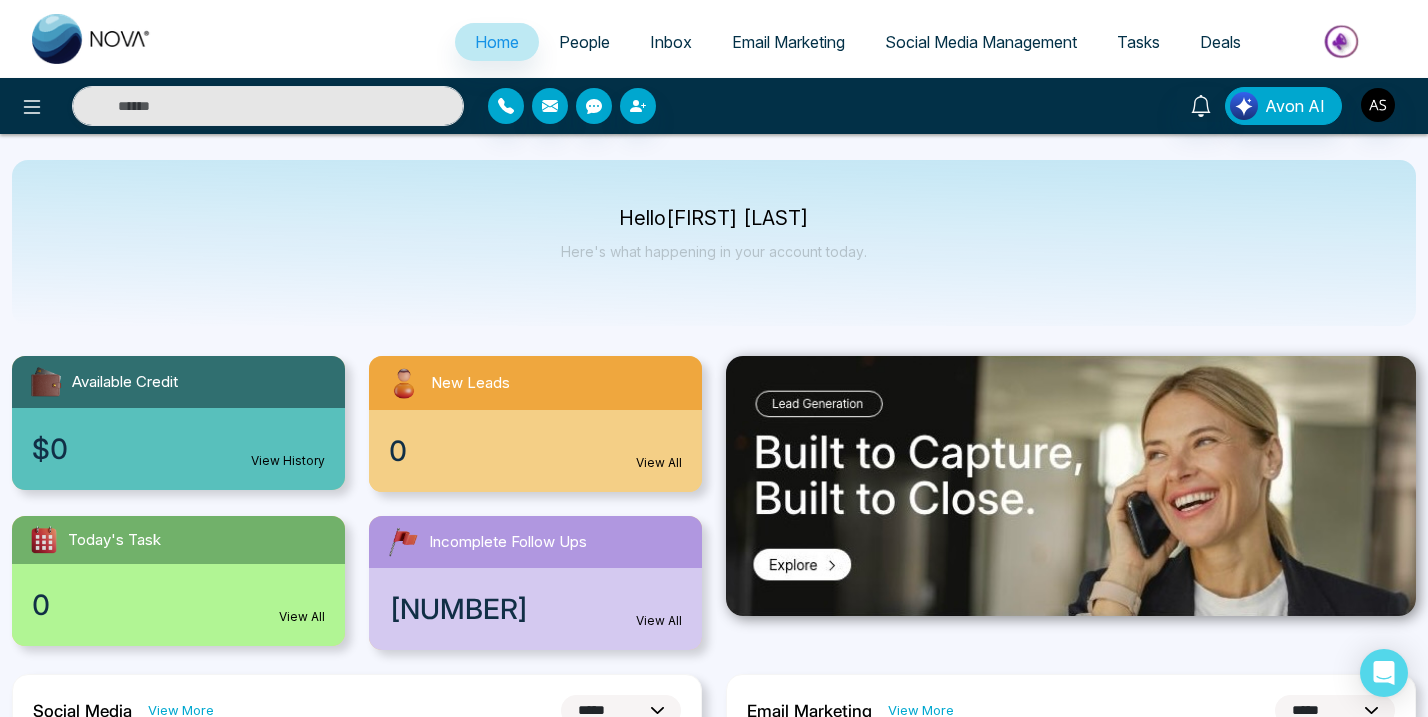 click on "Social Media Management" at bounding box center (981, 42) 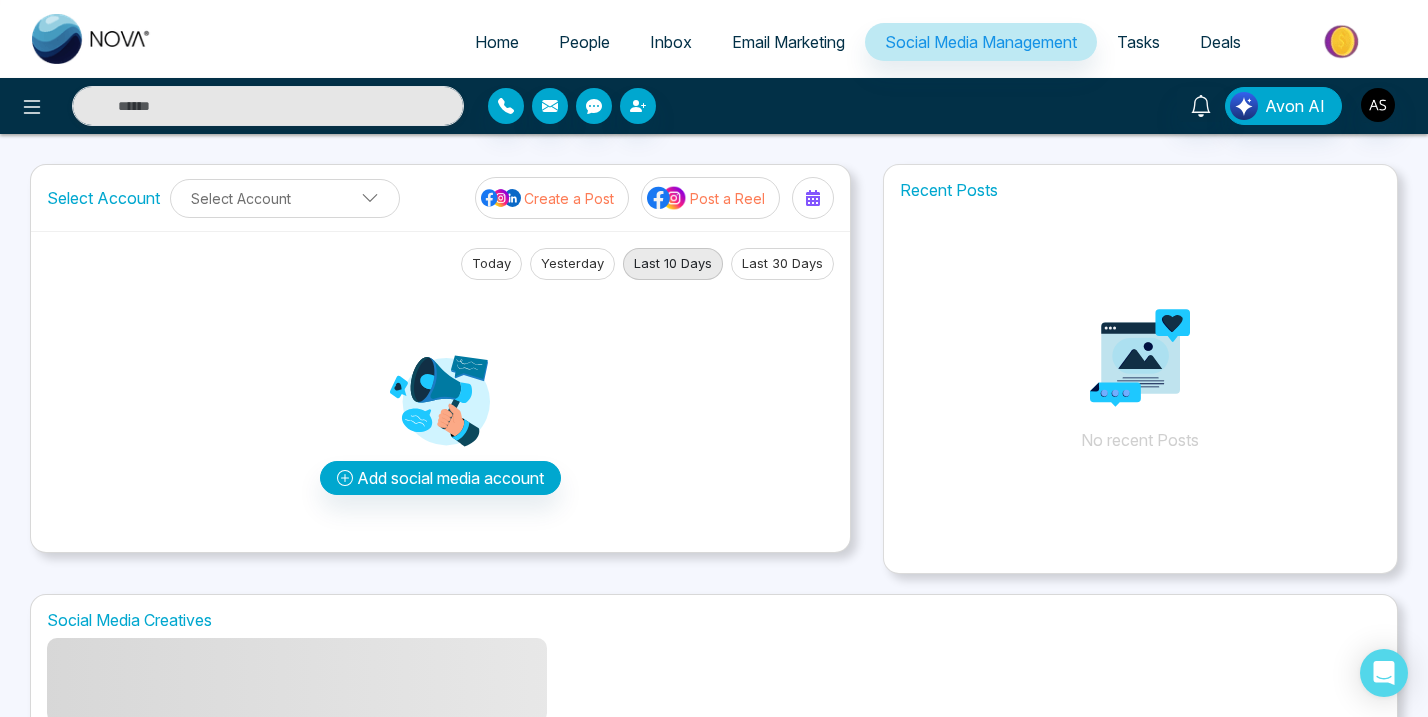 click on "Add social media account" at bounding box center (440, 408) 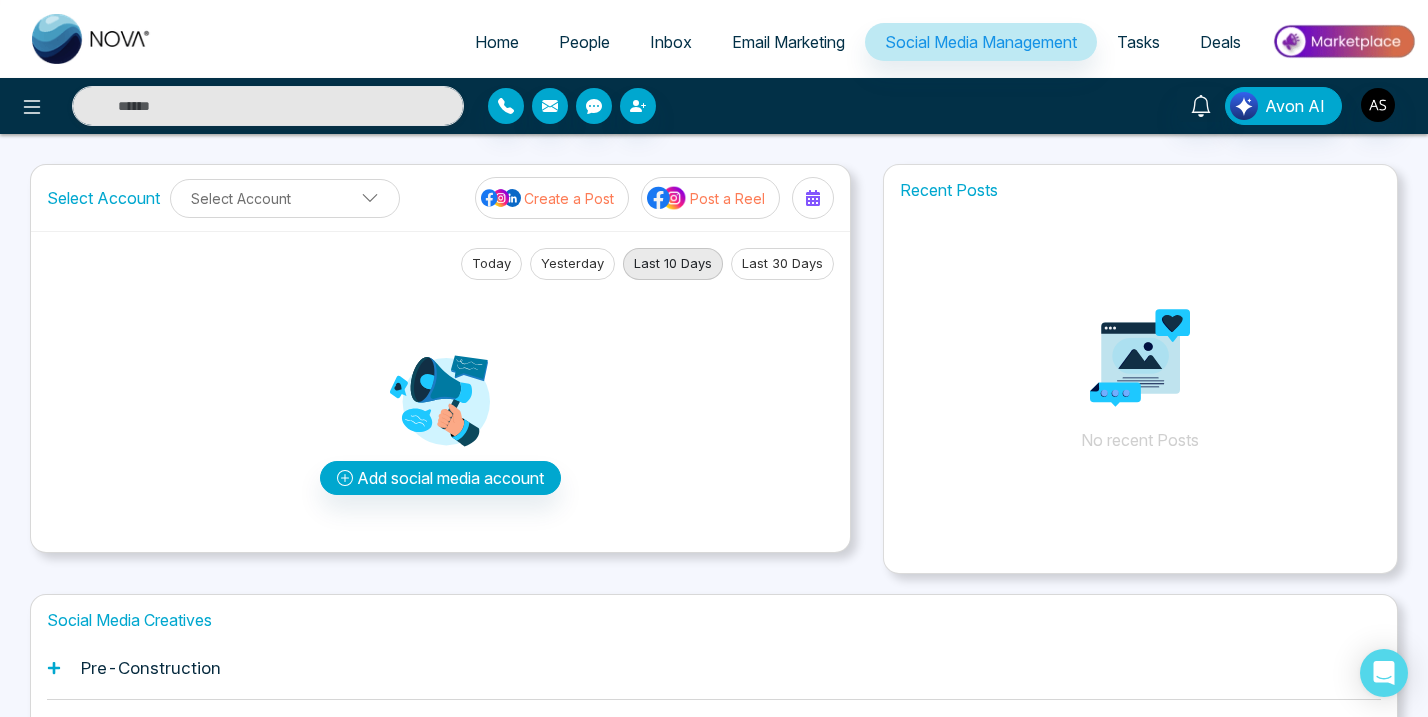 click on "Today Yesterday Last 10 Days Last 30 Days   Add social media account" at bounding box center [440, 391] 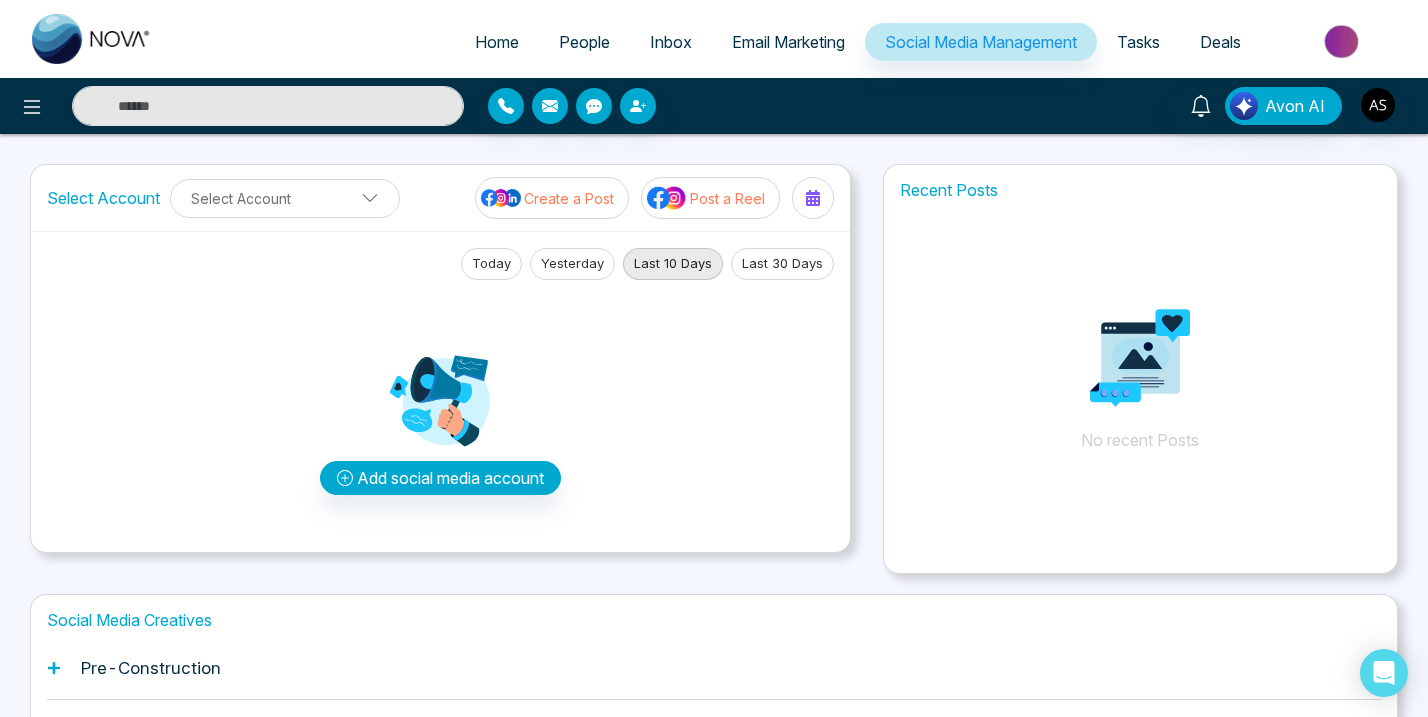 click on "Avon AI" at bounding box center [1130, 106] 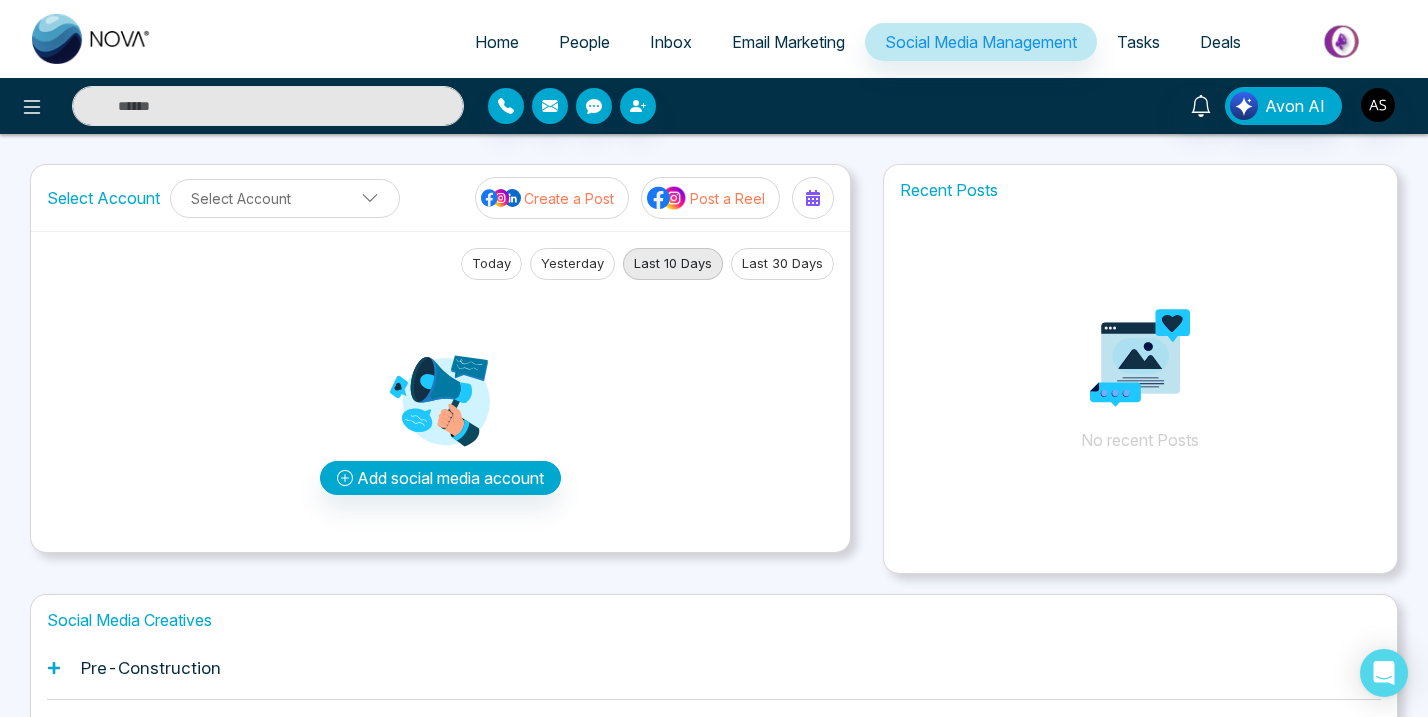 click on "Social Media Management" at bounding box center [981, 42] 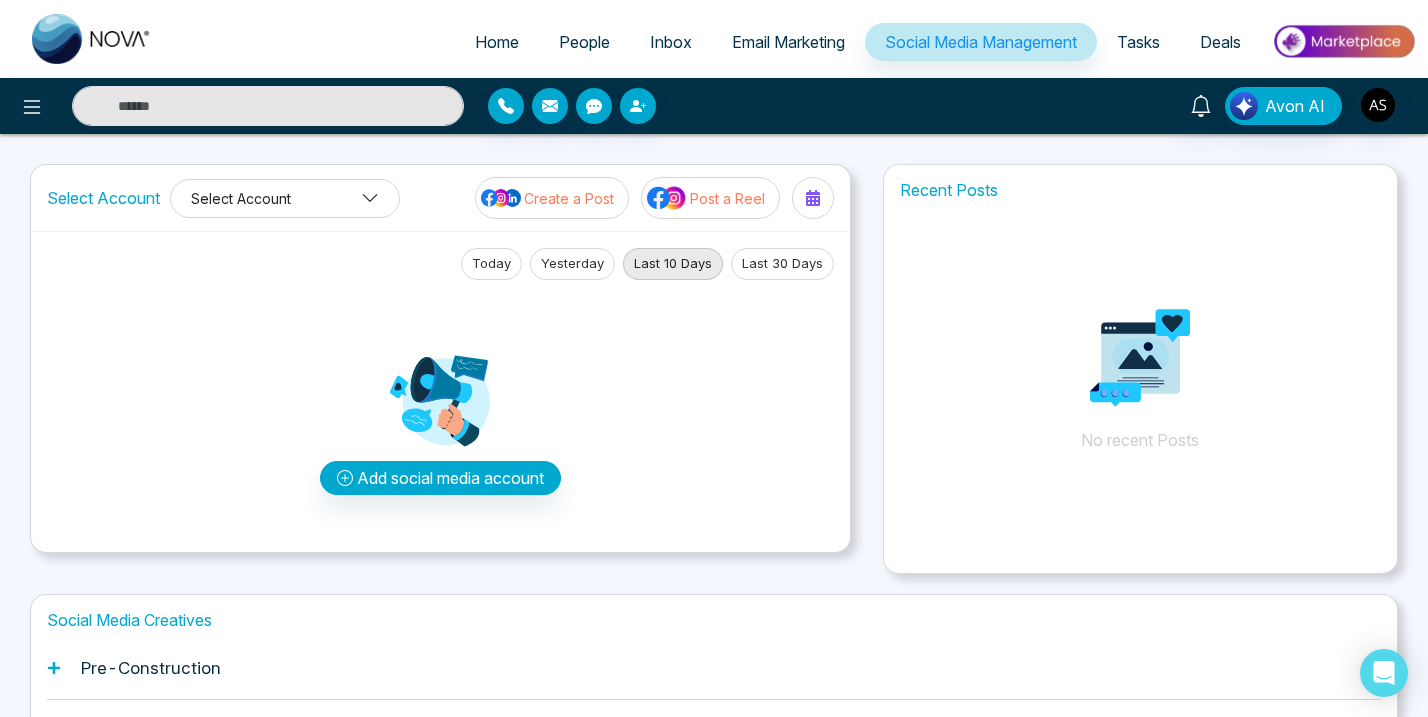 click on "Select Account" at bounding box center (285, 198) 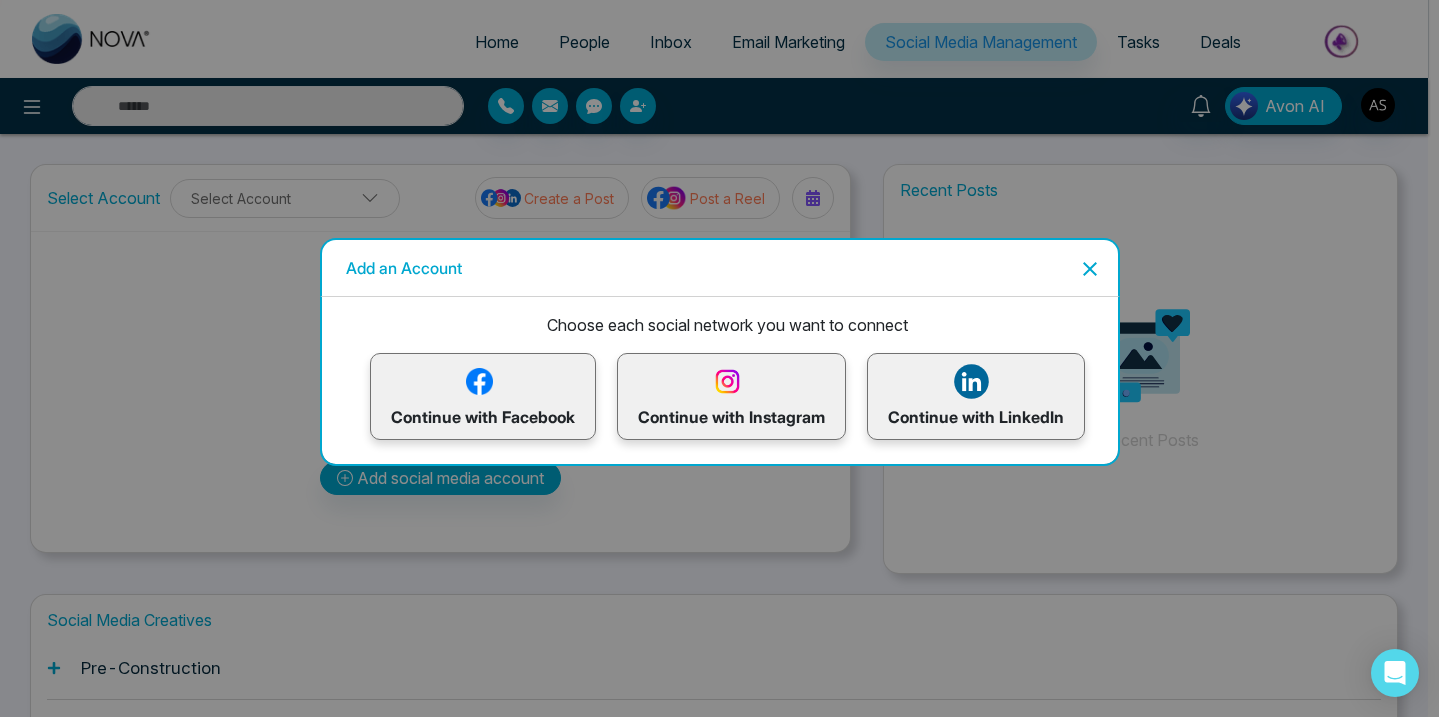 click 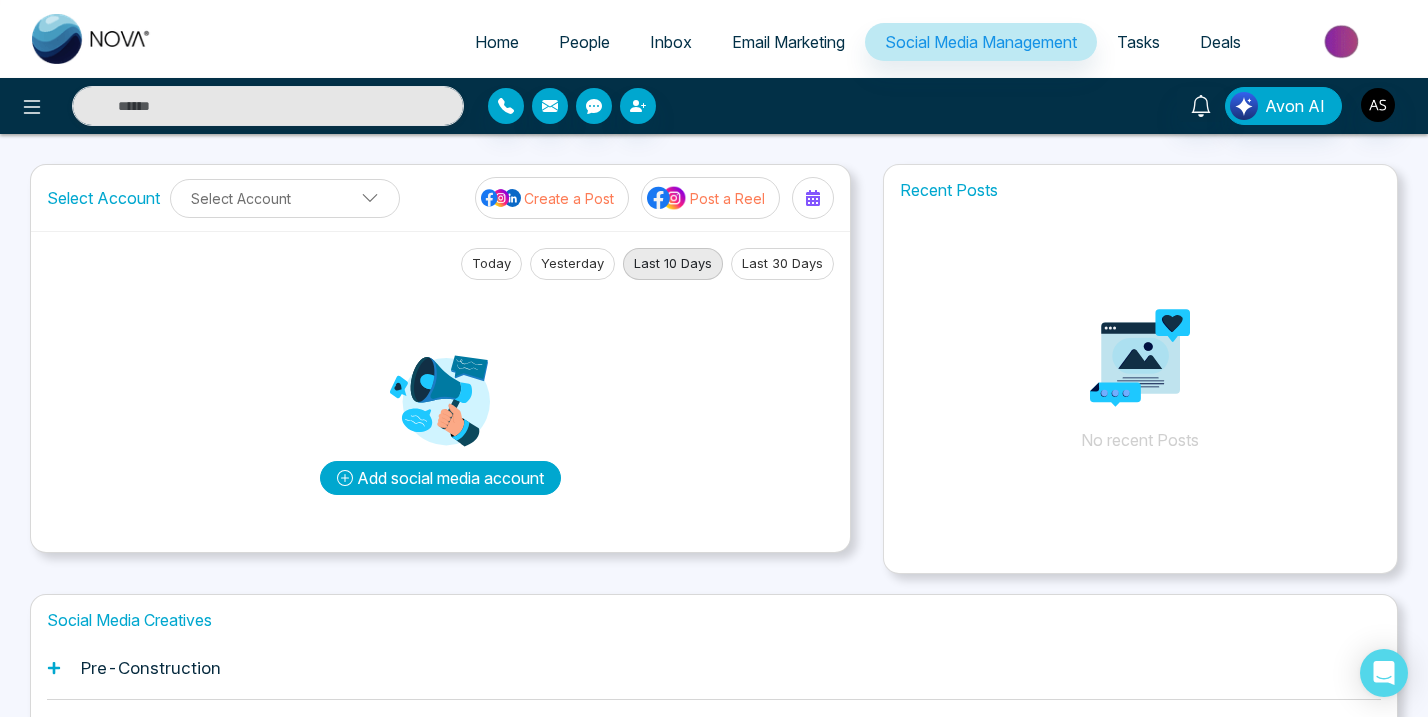 click on "Add social media account" at bounding box center [440, 478] 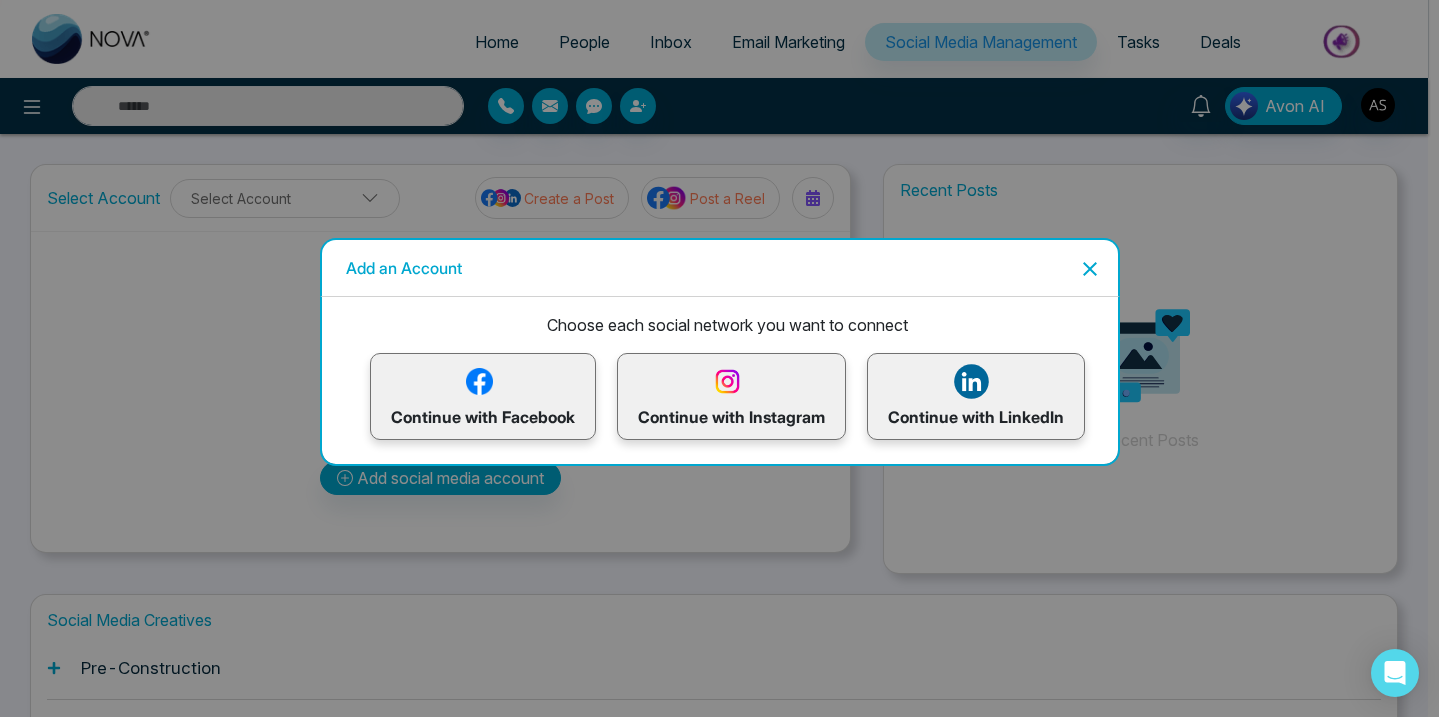 click 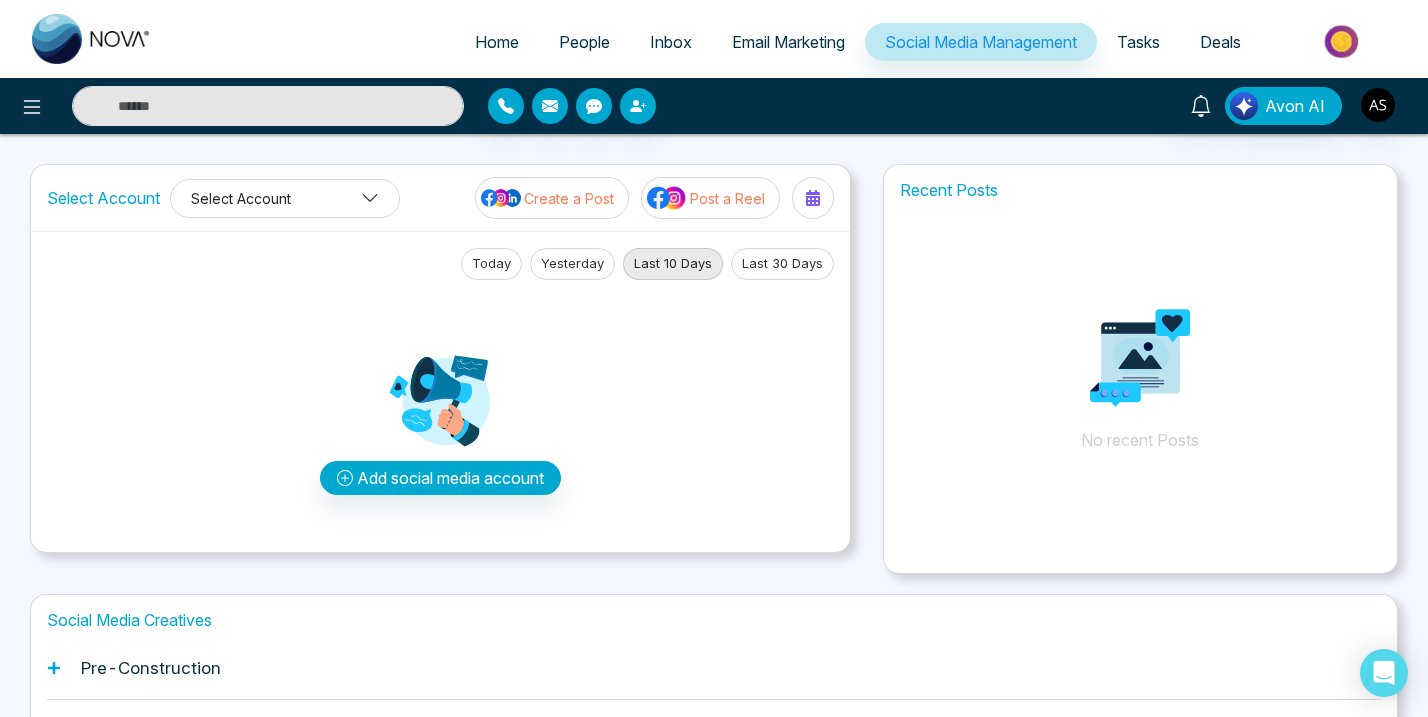 click on "Select Account" at bounding box center (285, 198) 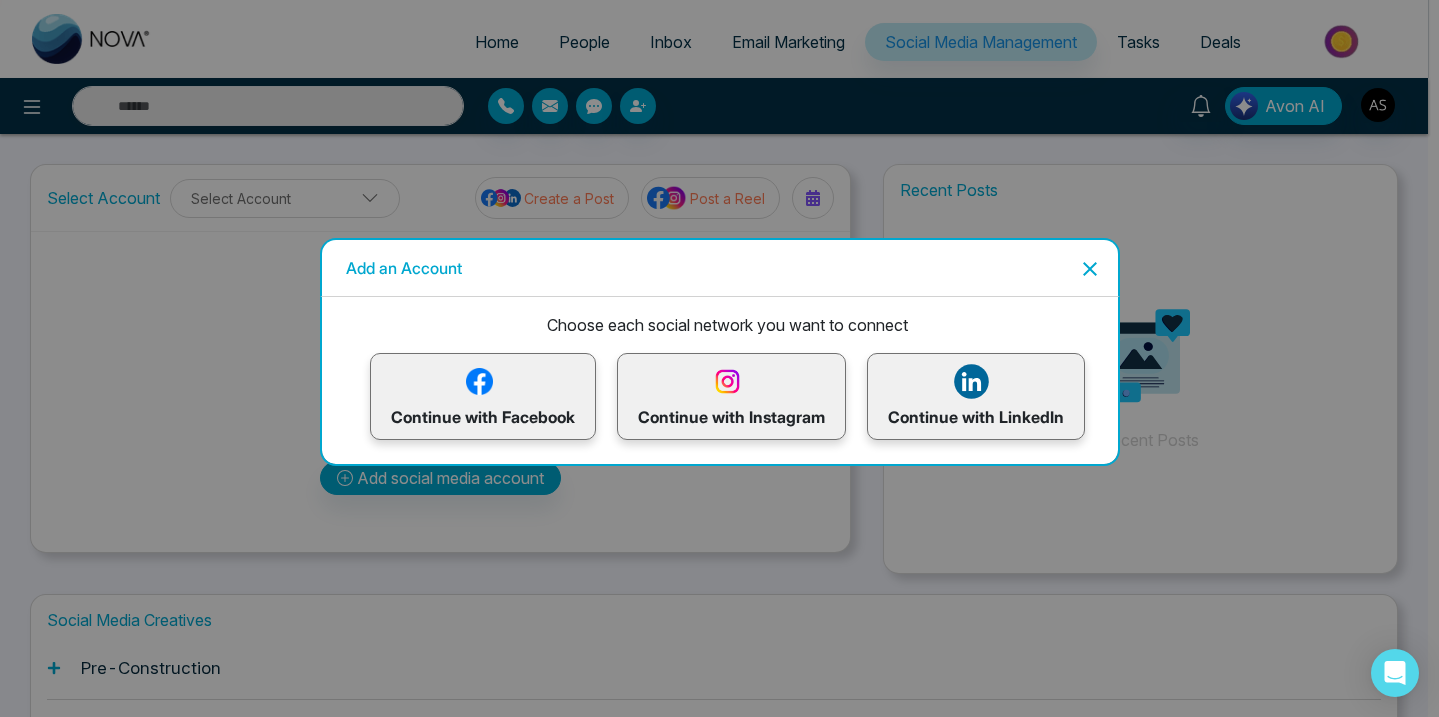click 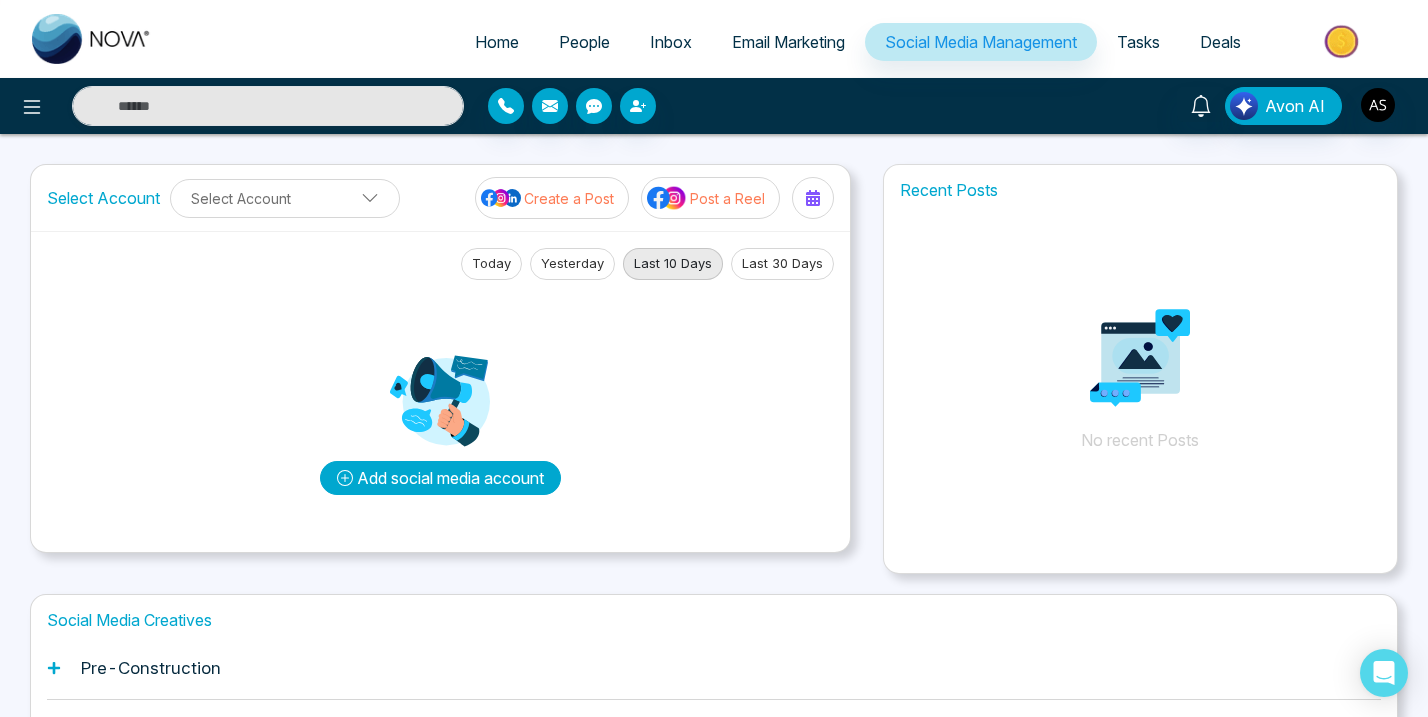 click on "Add social media account" at bounding box center [440, 478] 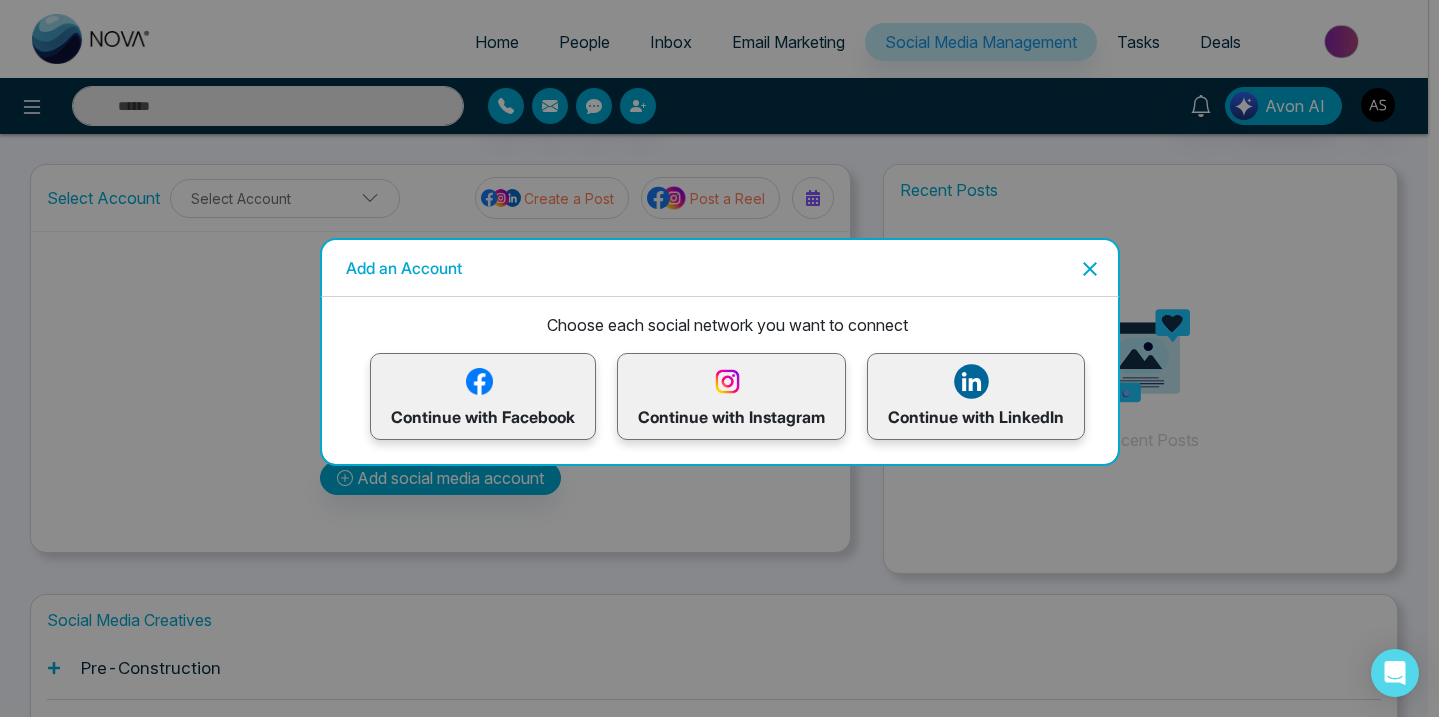 click 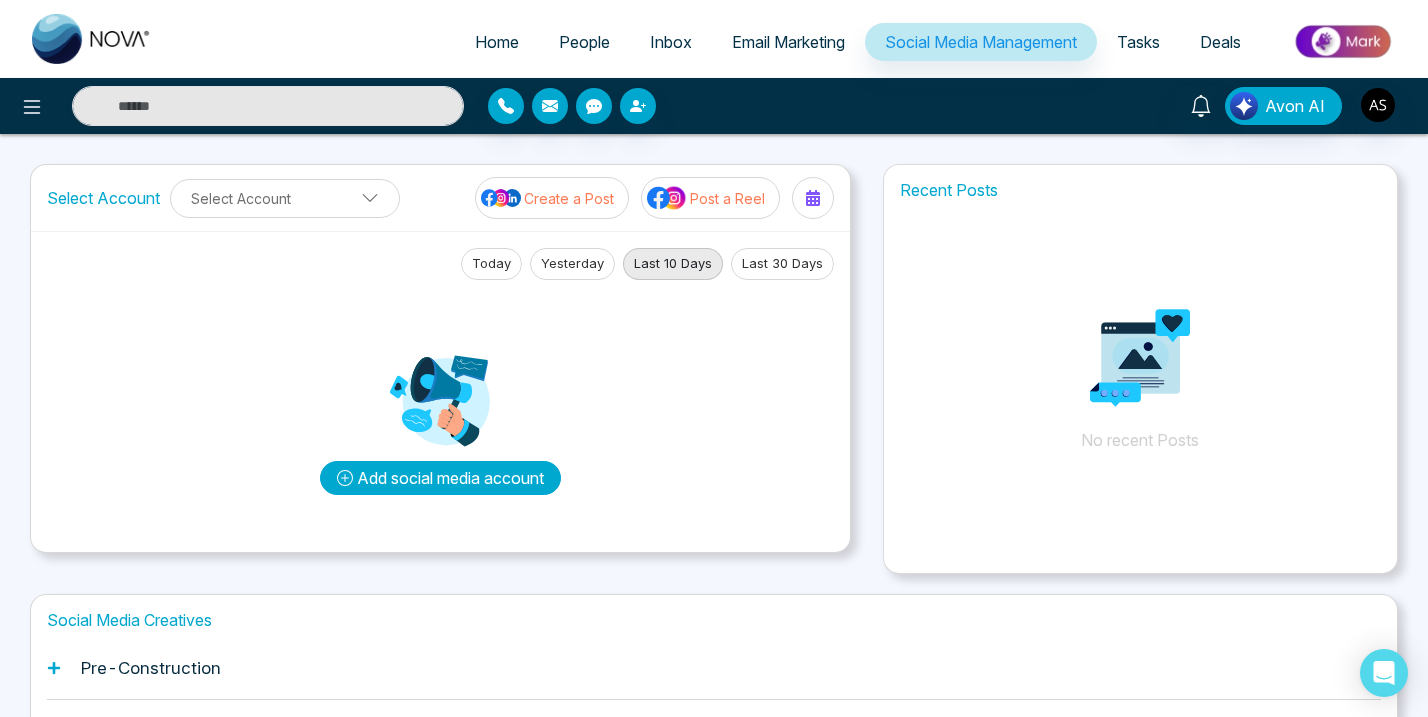 click on "Add social media account" at bounding box center (440, 478) 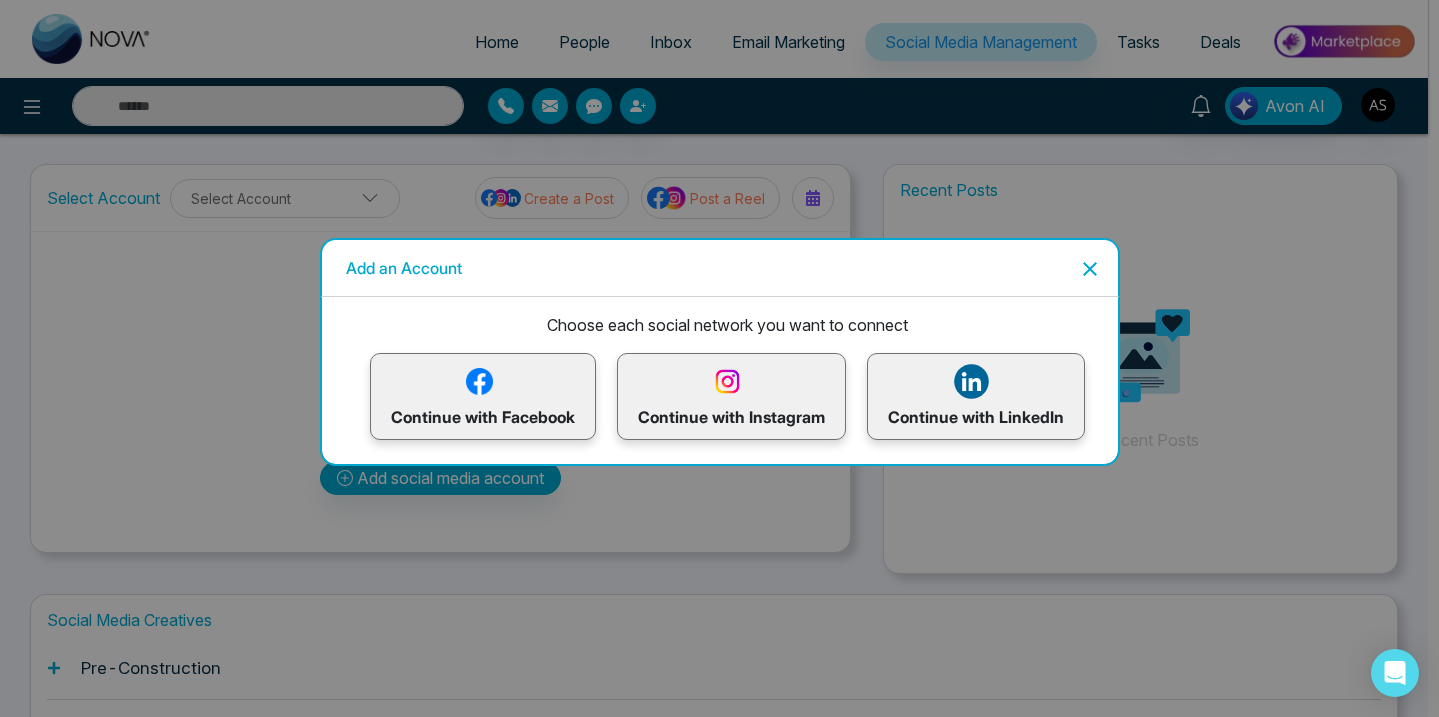 click on "Continue with Facebook" at bounding box center (483, 396) 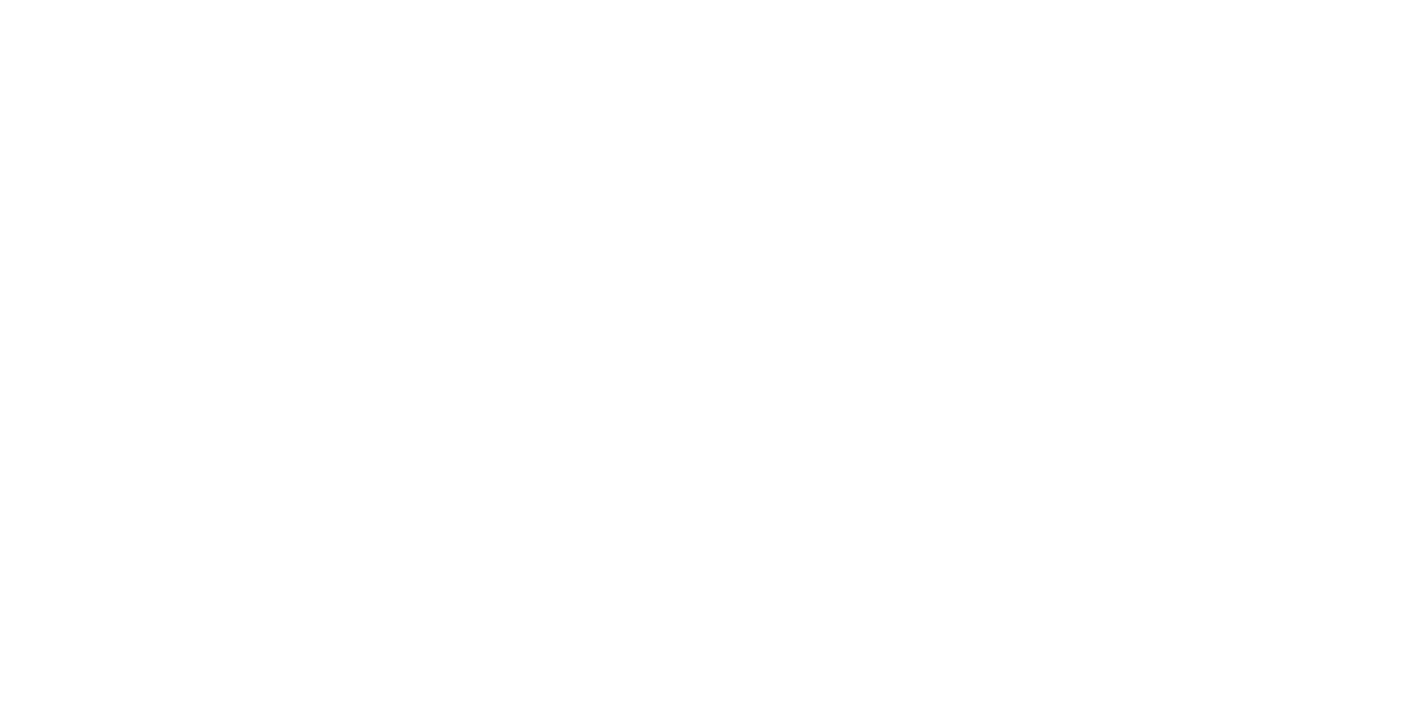 scroll, scrollTop: 0, scrollLeft: 0, axis: both 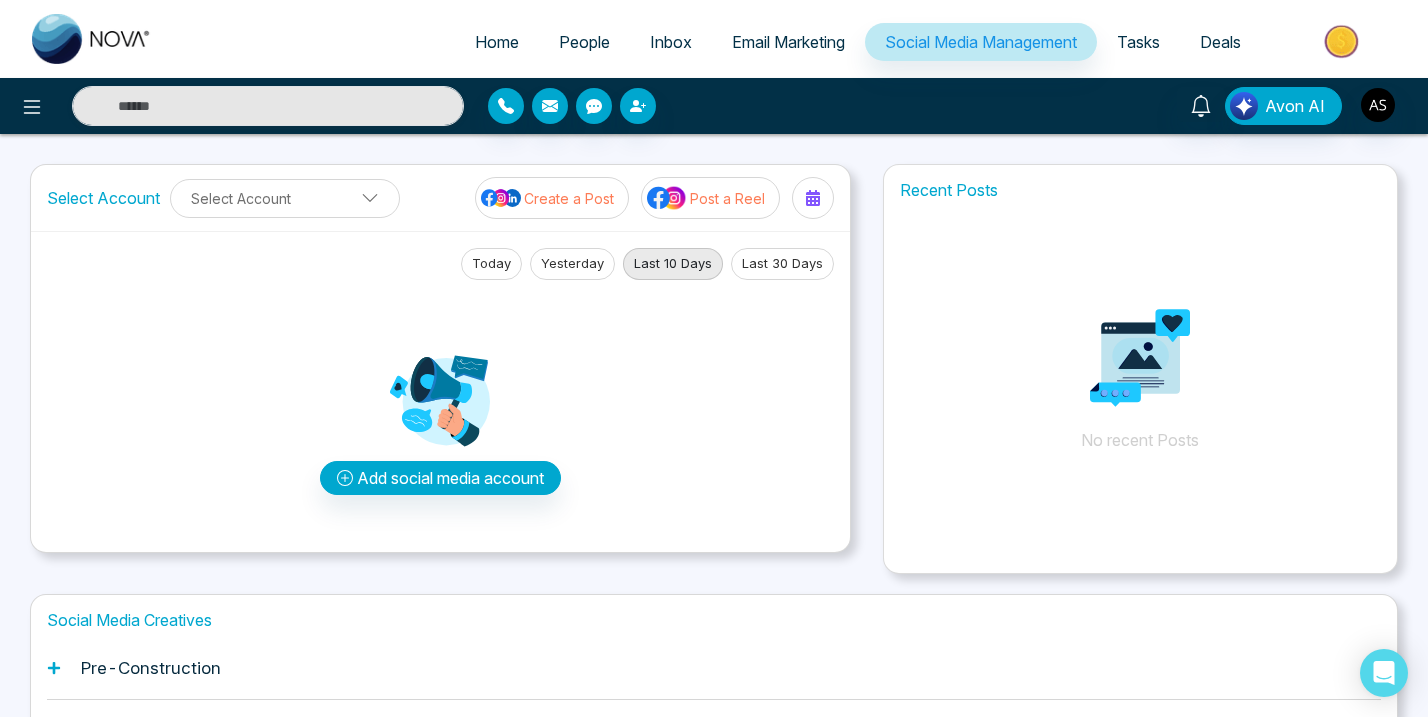 click on "Home People Inbox Email Marketing Social Media Management Tasks Deals Avon AI Select Account Select Account Create a Post Post a Reel Today Yesterday Last 10 Days Last 30 Days Add social media account Recent Posts No recent Posts Social Media Creatives Pre-Construction Housing Tips Just Listed/Just Sold Add an Account Choose each social network you want to connect Continue with Facebook Continue with Instagram Continue with LinkedIn Lets get you to the finish line Connect your Business profile to your facebook Page. Here's how: Log in to facebook Select a Business profile that's connected to a Facebook Page Add to Nova CRM Log in to Facebook" at bounding box center (714, 459) 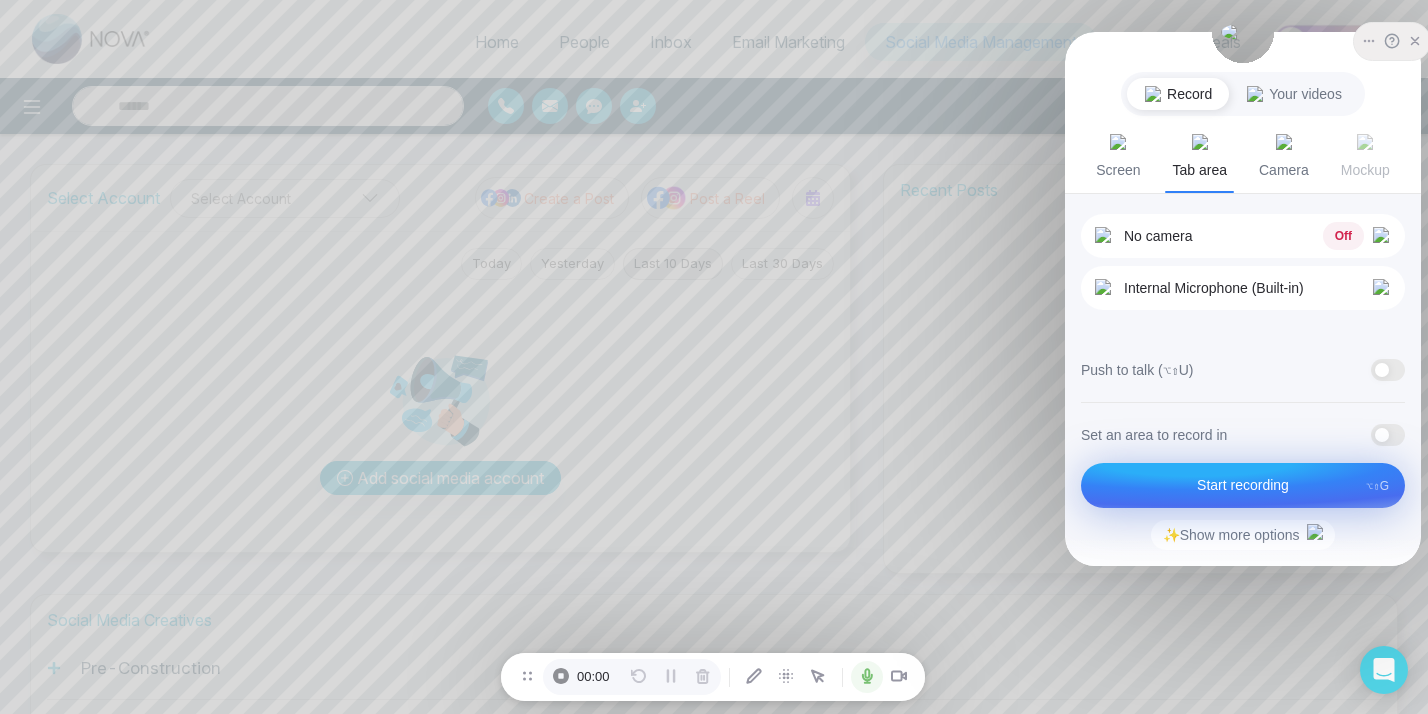 click on "✨  Show more options" at bounding box center [1243, 535] 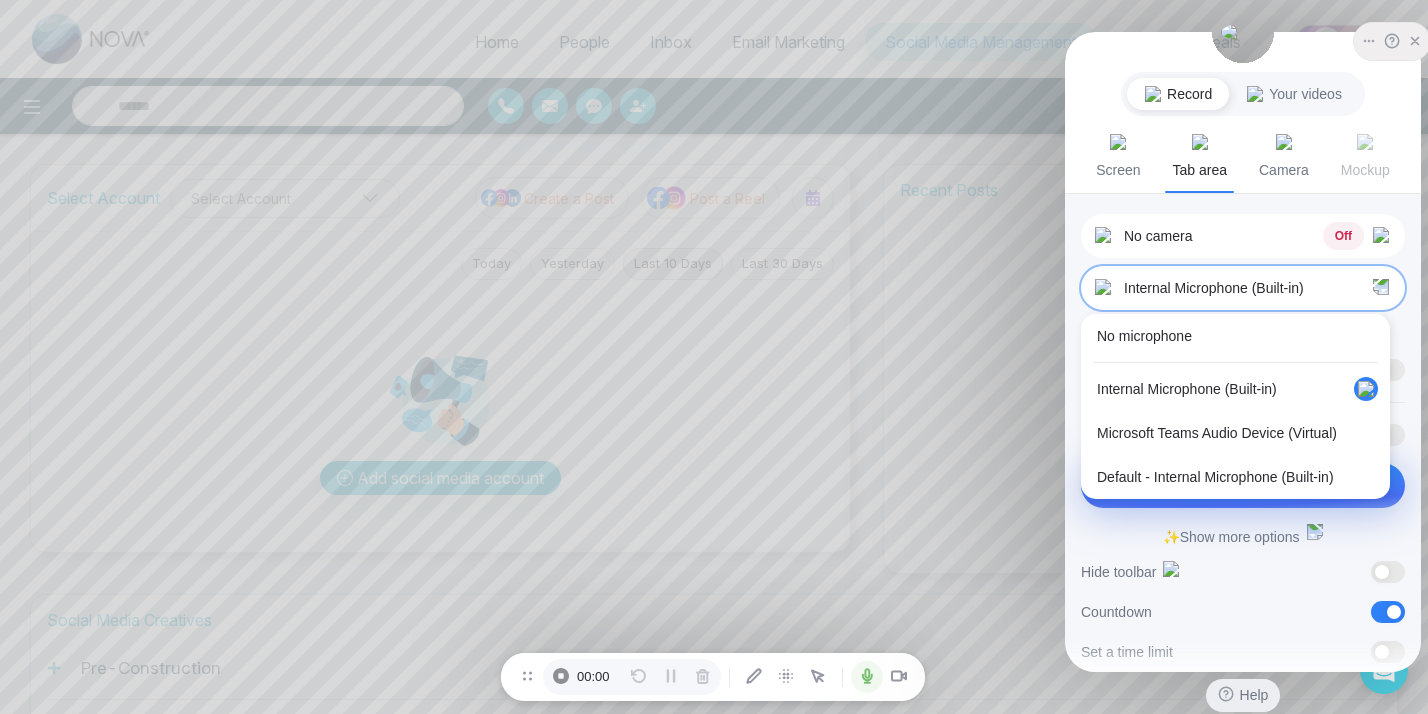 click on "Internal Microphone (Built-in)" at bounding box center (1246, 288) 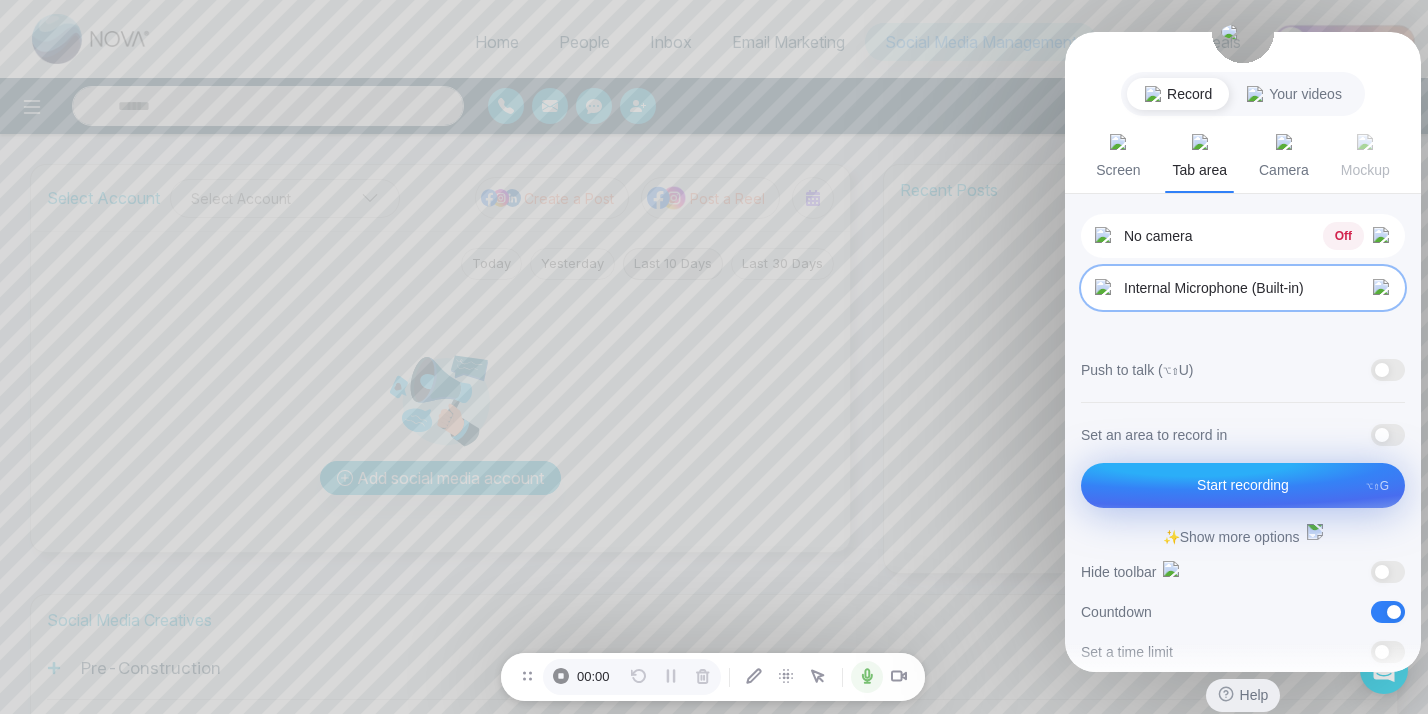 click at bounding box center [714, 357] 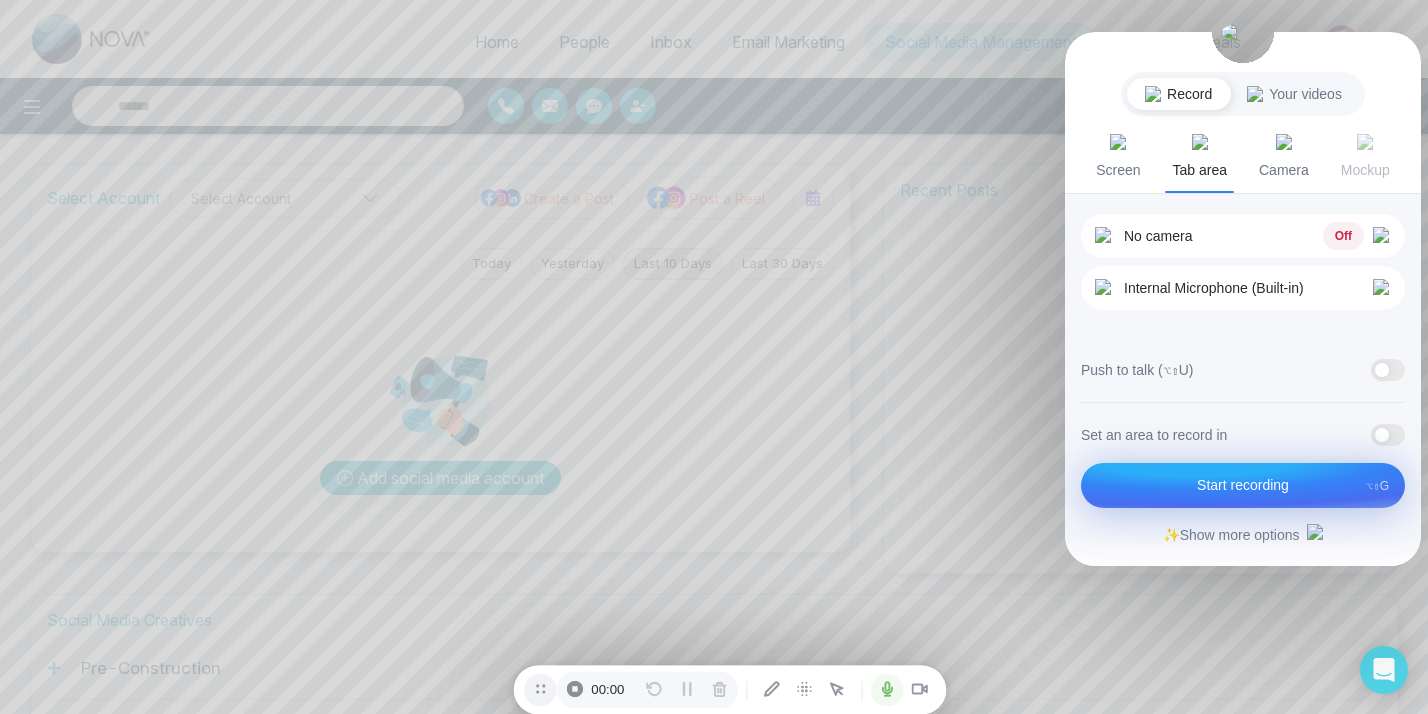 drag, startPoint x: 524, startPoint y: 680, endPoint x: 541, endPoint y: 693, distance: 21.400934 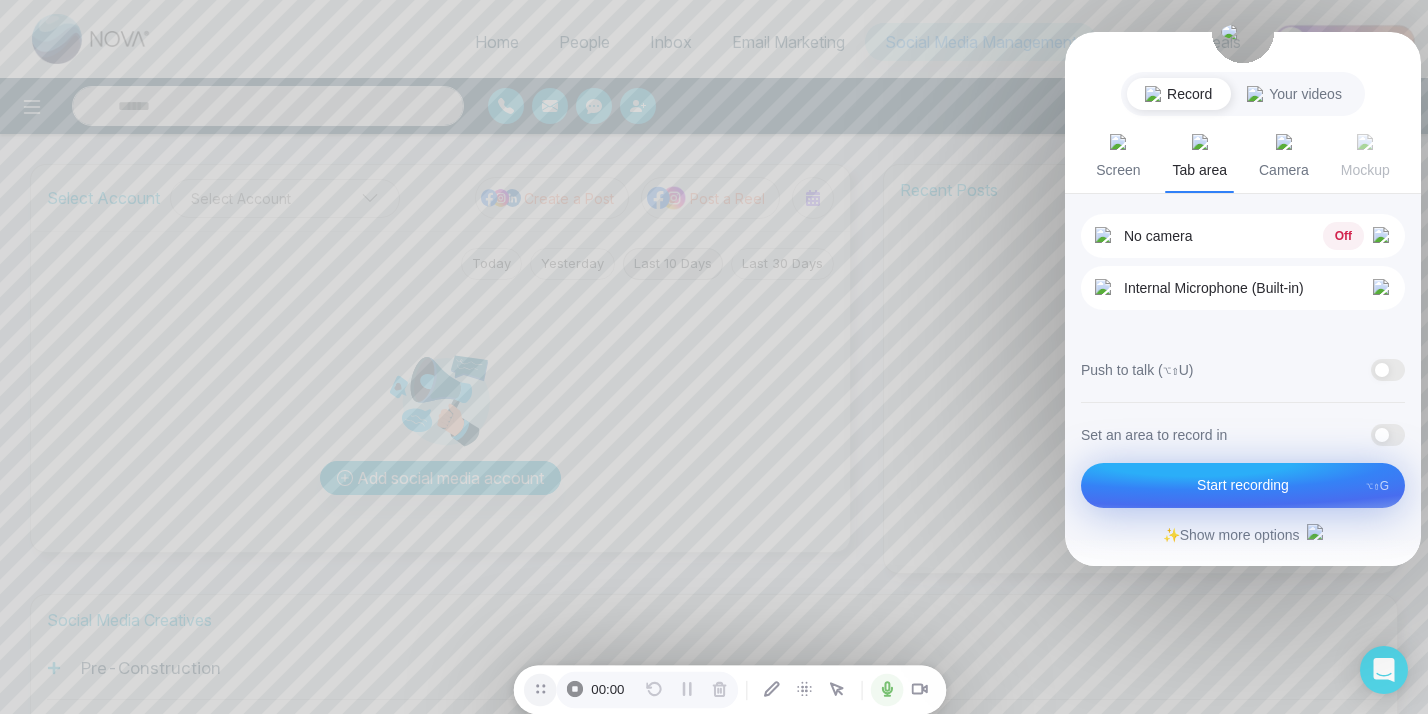 click 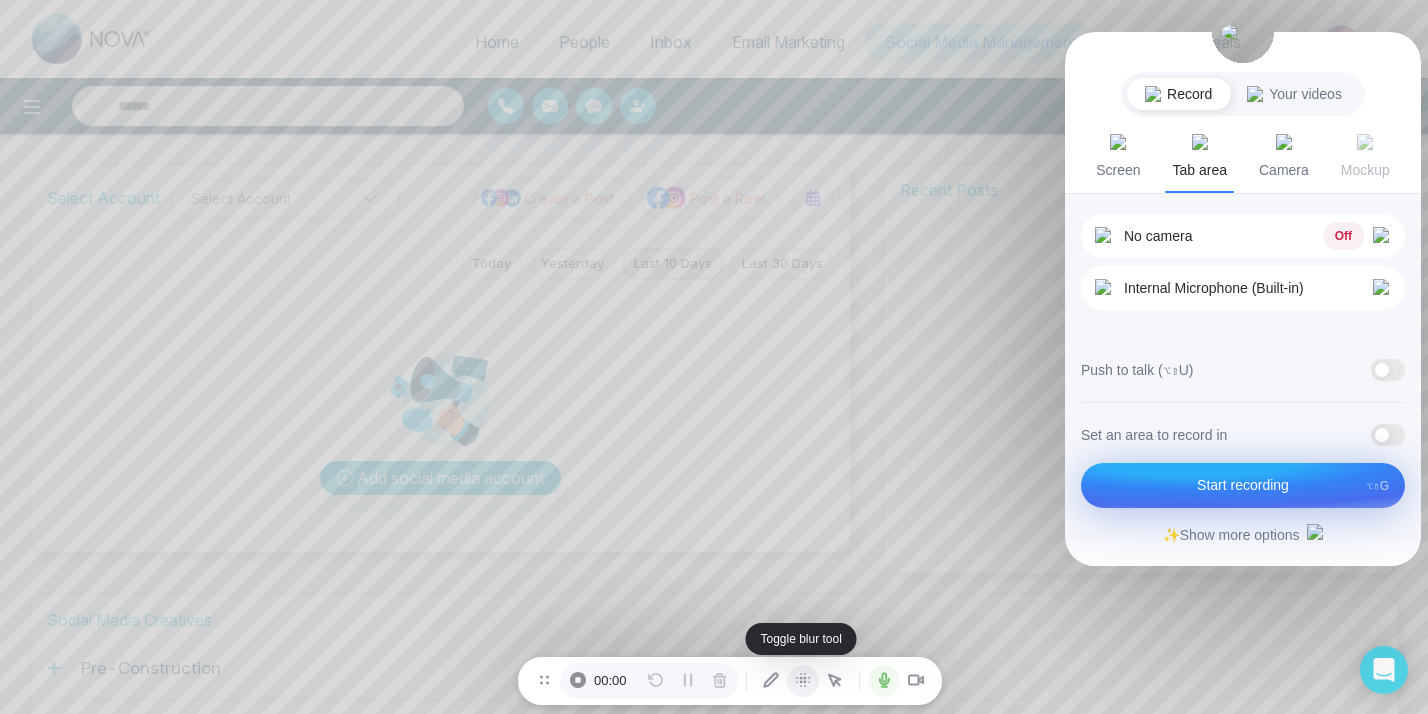 click 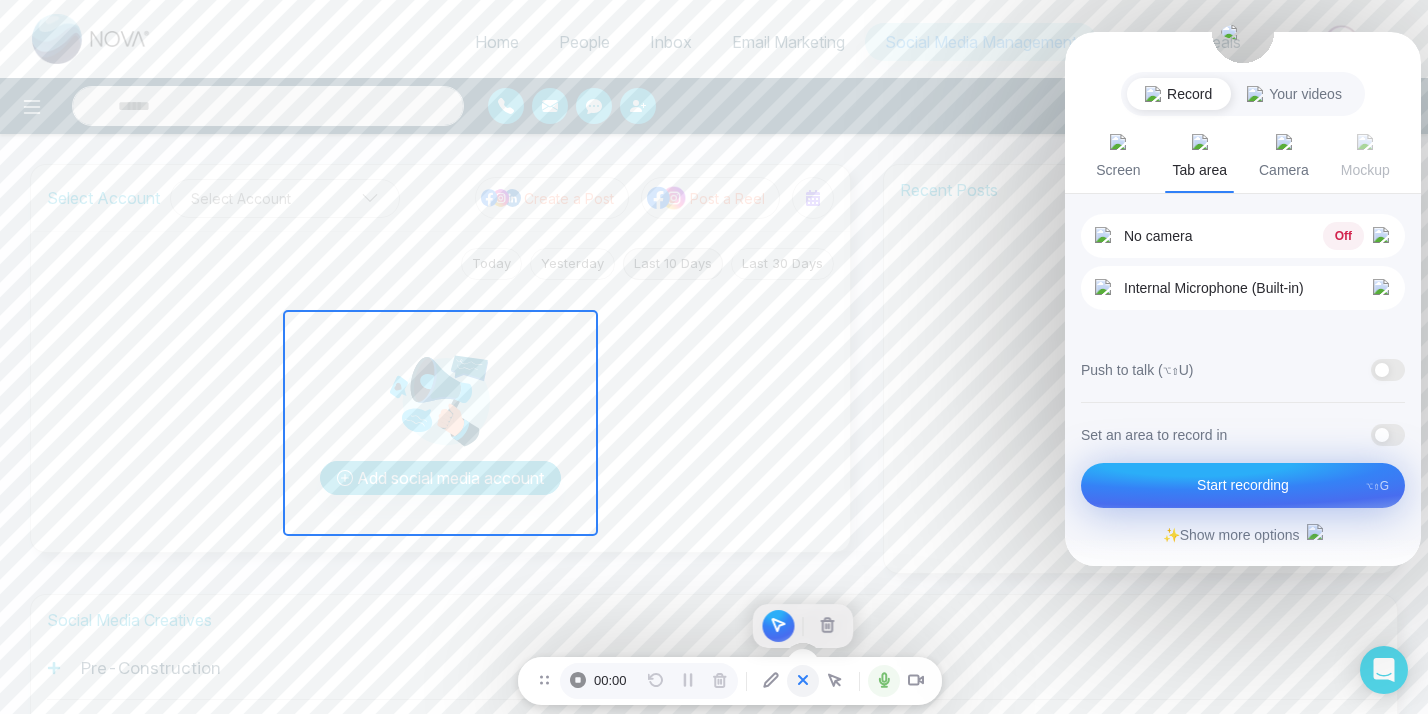 drag, startPoint x: 292, startPoint y: 394, endPoint x: 579, endPoint y: 438, distance: 290.35324 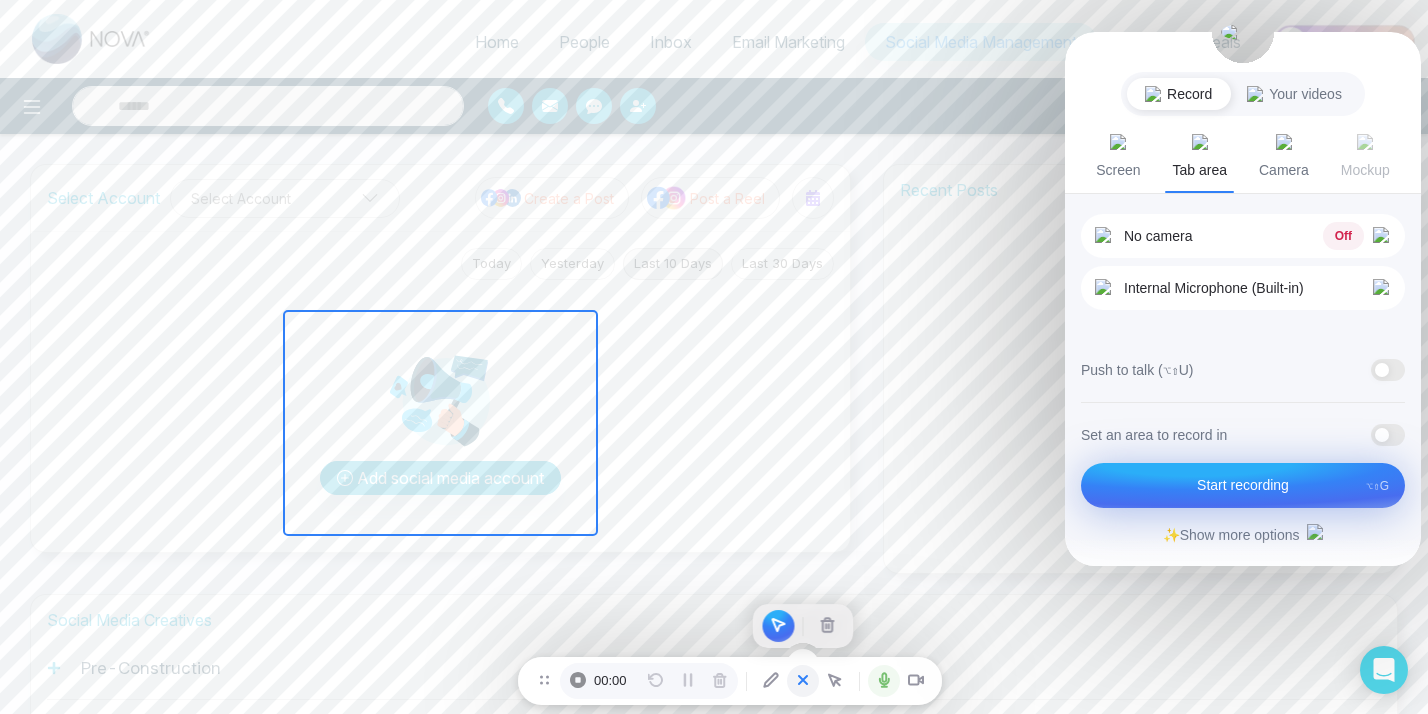 click on "Add social media account" at bounding box center (440, 423) 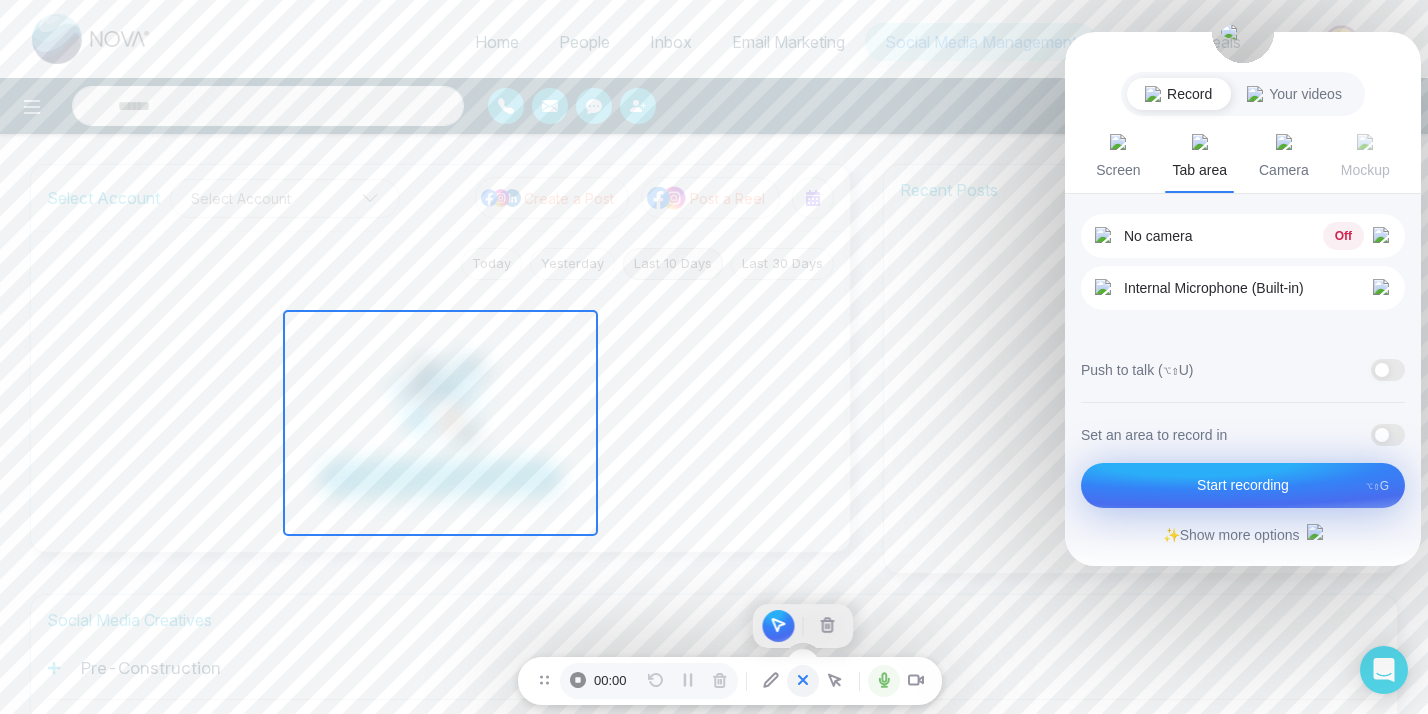 click at bounding box center (440, 401) 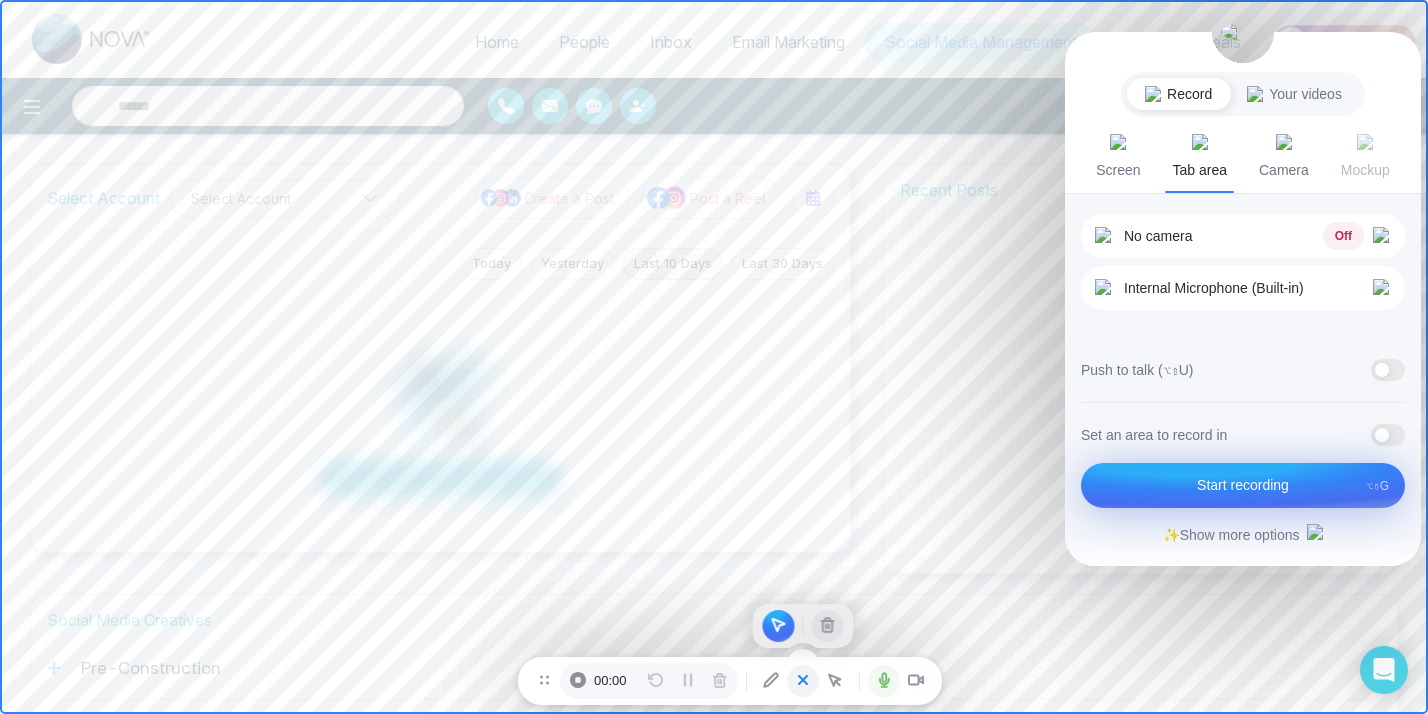 click at bounding box center [828, 626] 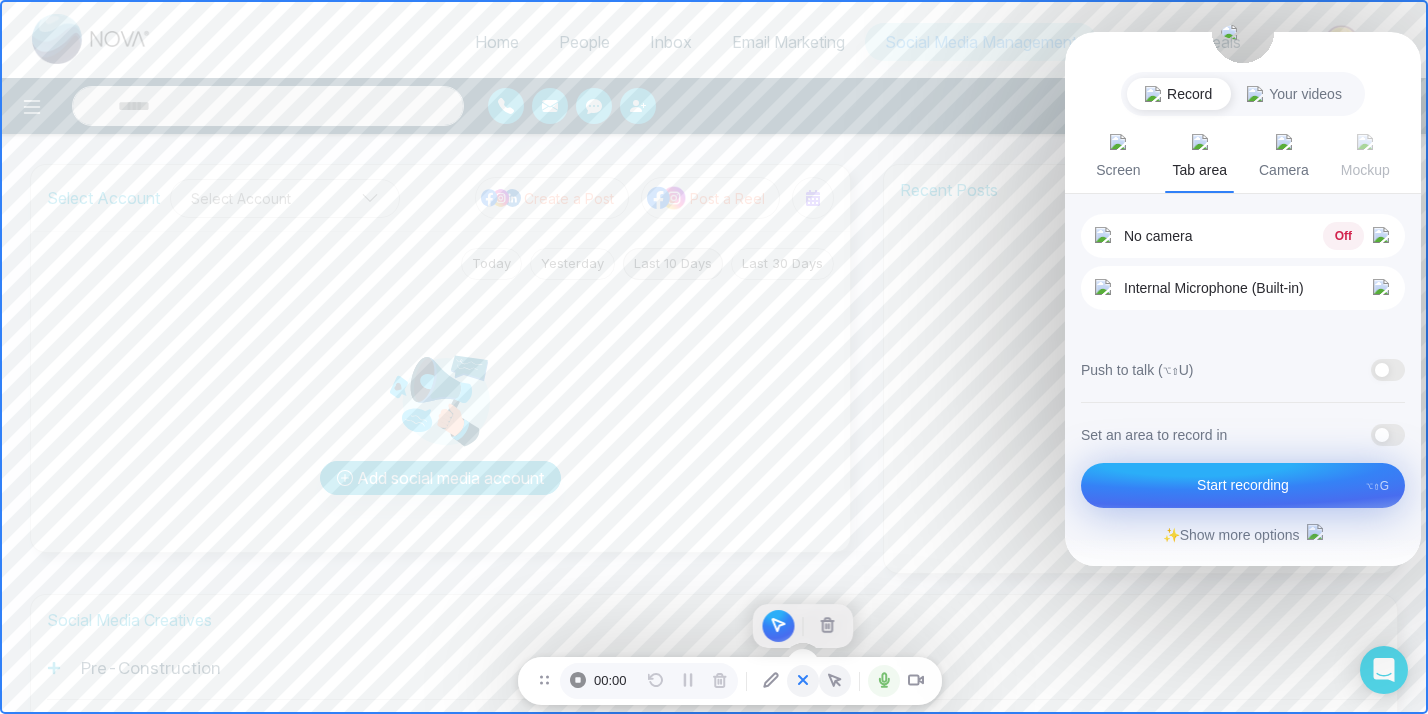 click 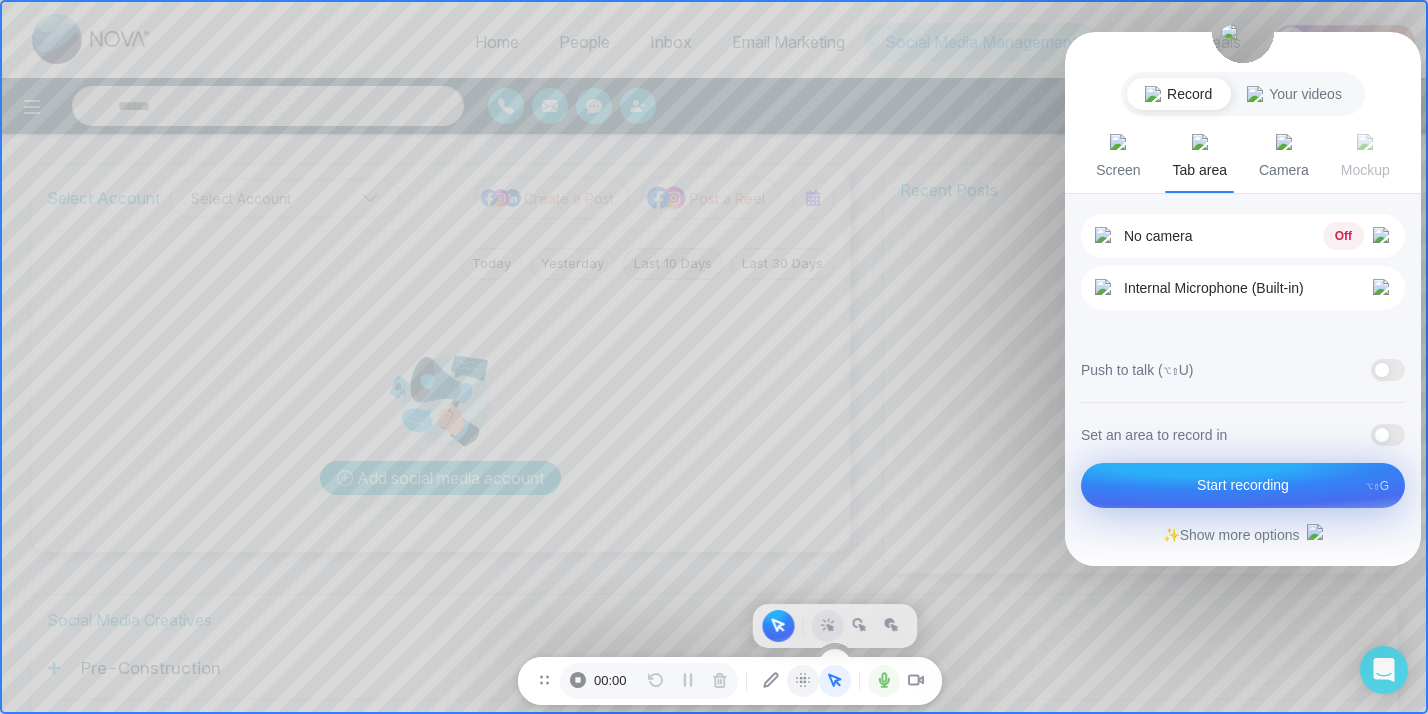click 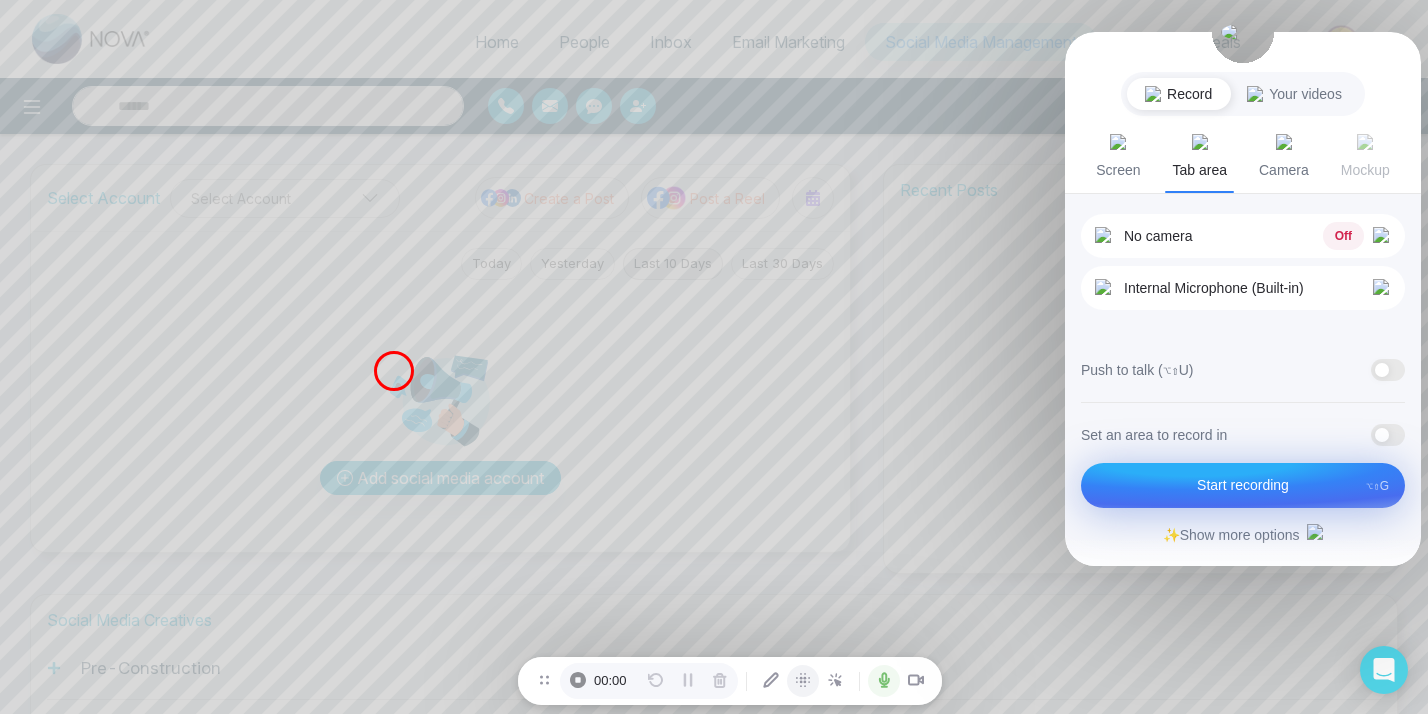 click at bounding box center [714, 357] 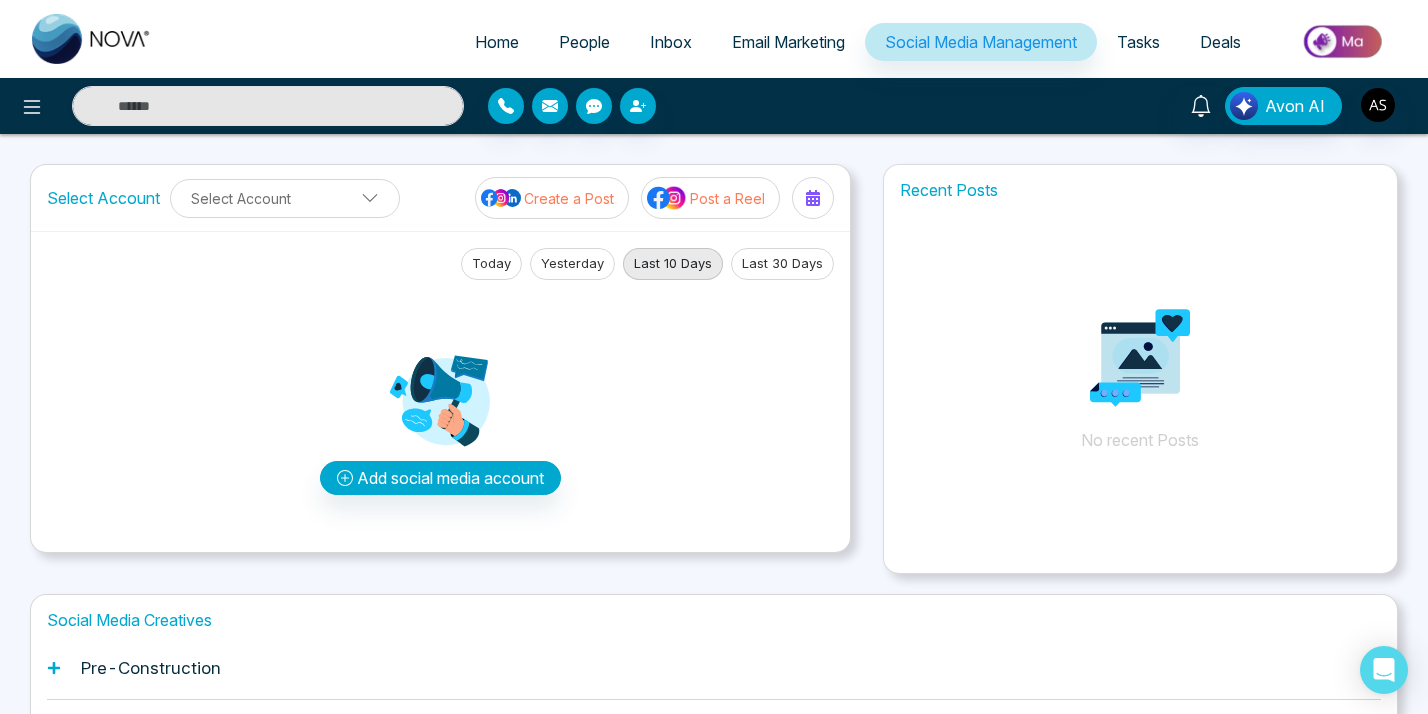 drag, startPoint x: 345, startPoint y: 341, endPoint x: 490, endPoint y: 413, distance: 161.89194 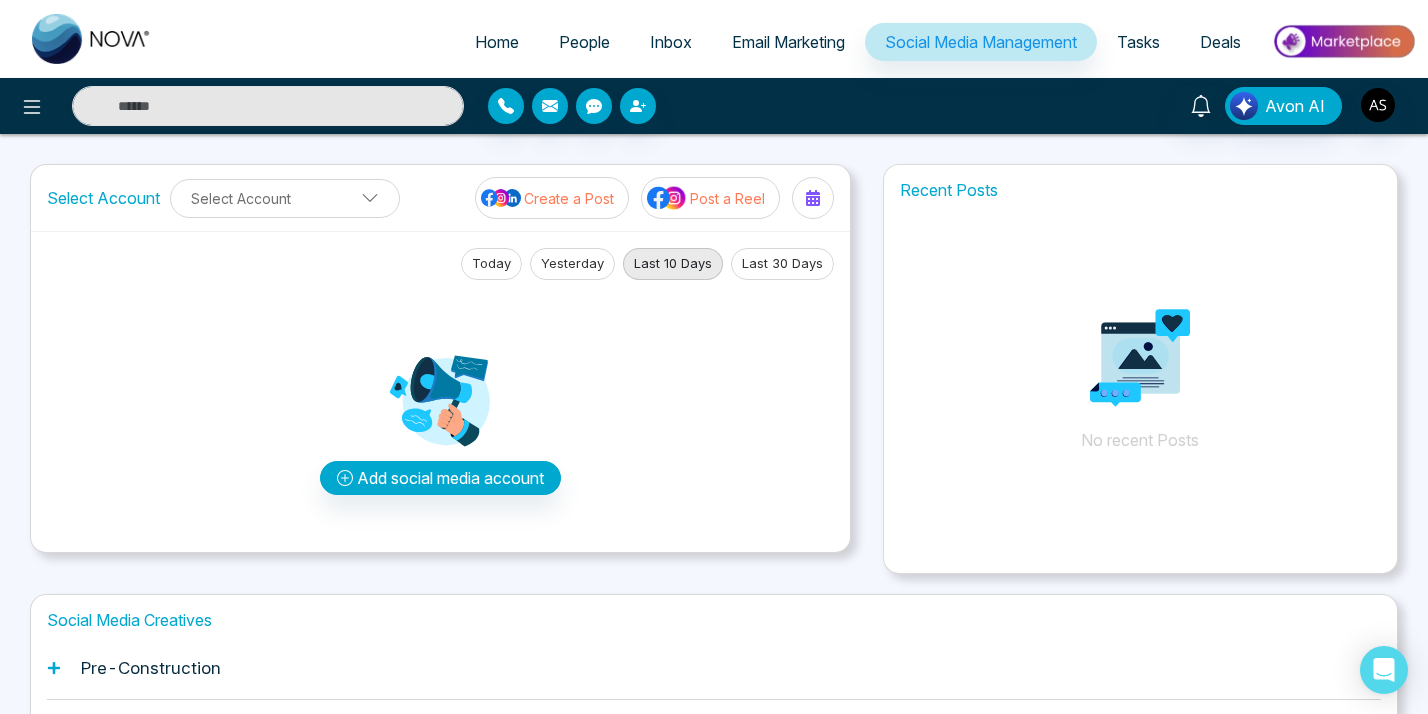 click on "Add social media account" at bounding box center [440, 423] 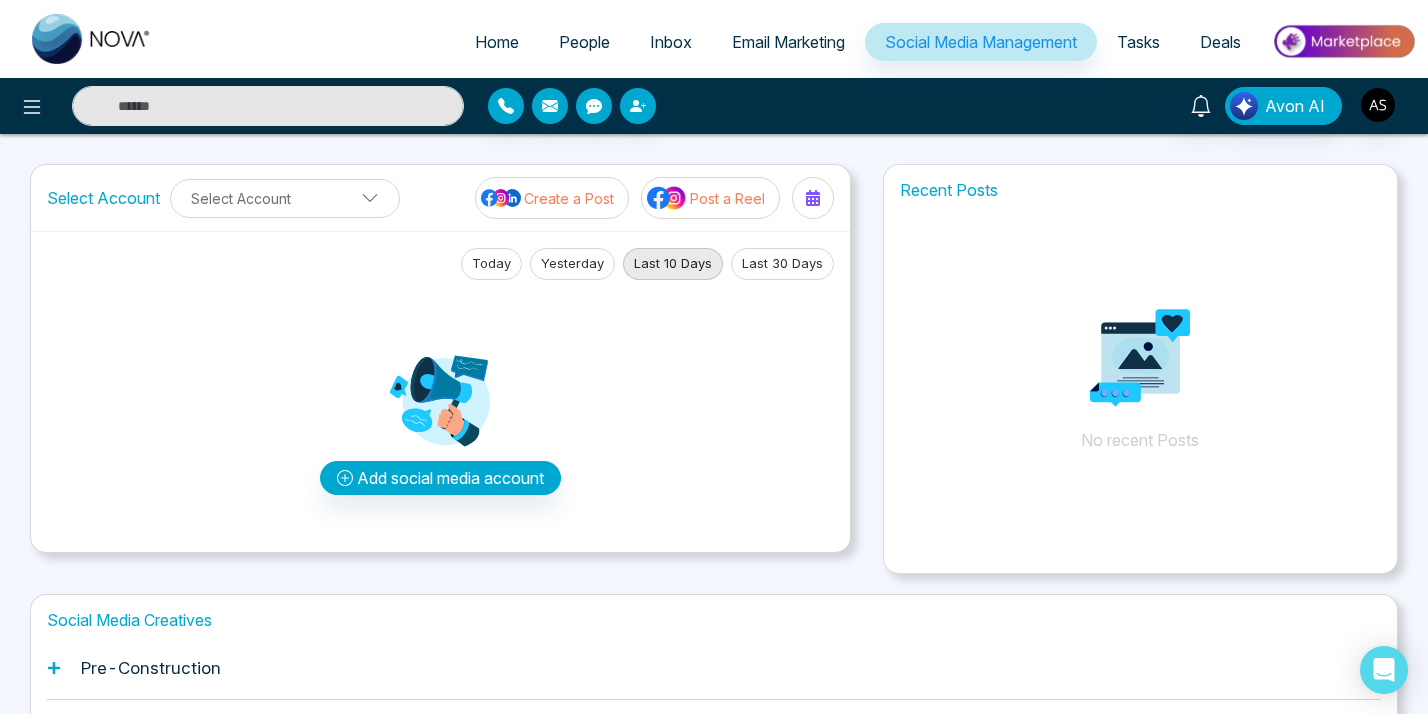 click on "Add social media account" at bounding box center (440, 423) 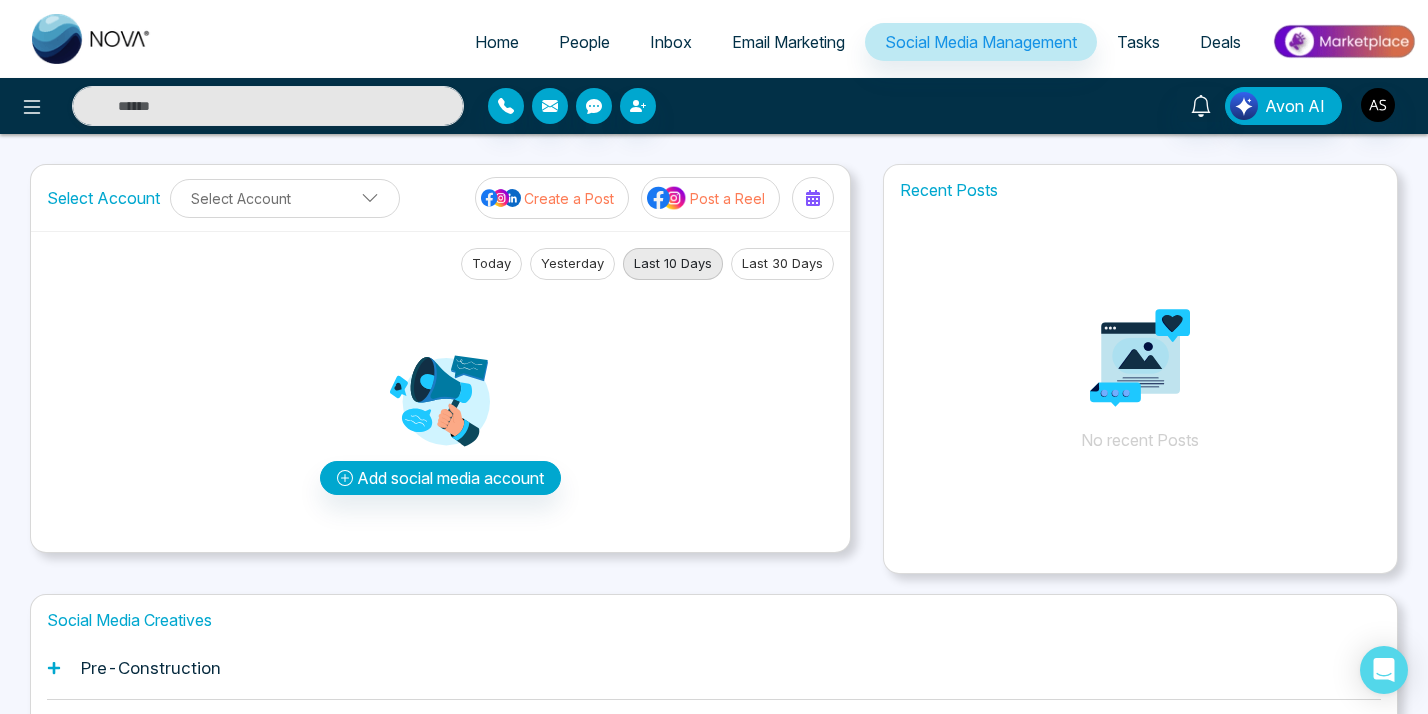 click at bounding box center [440, 401] 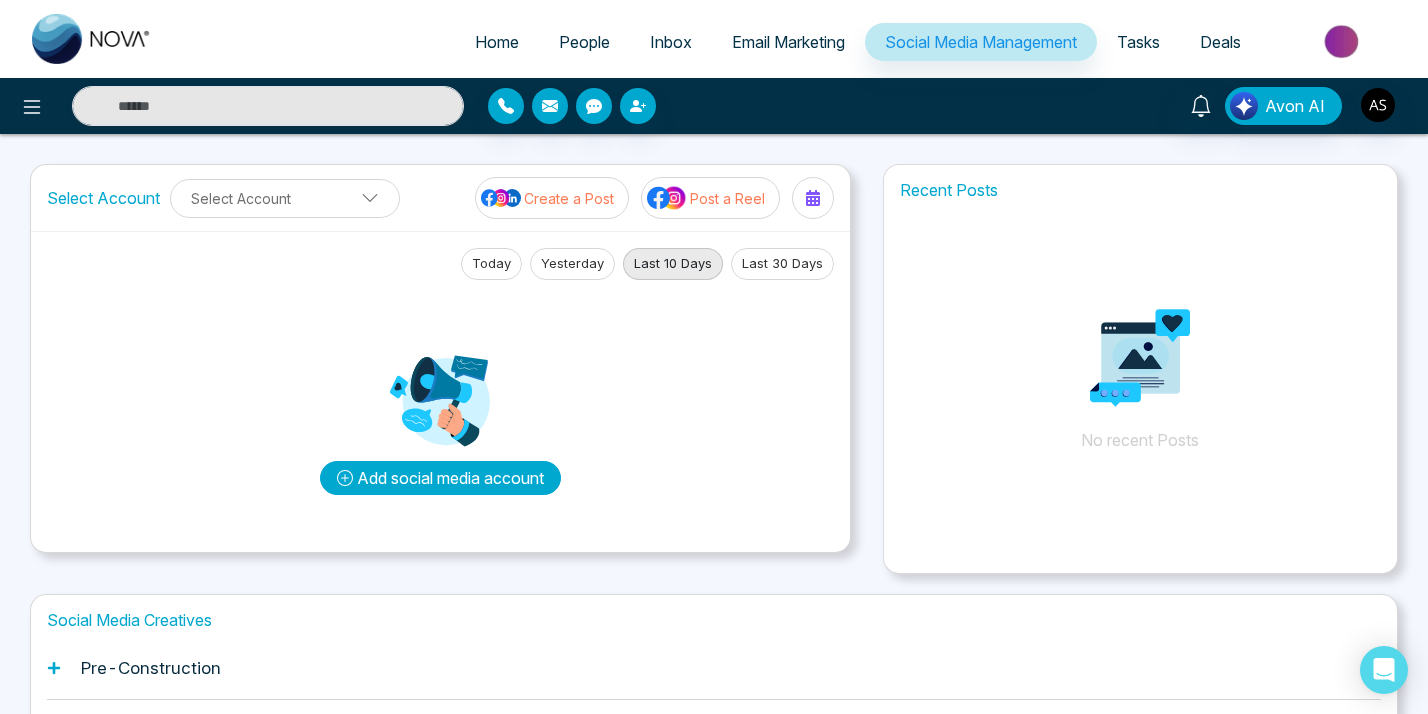 click on "Add social media account" at bounding box center [440, 478] 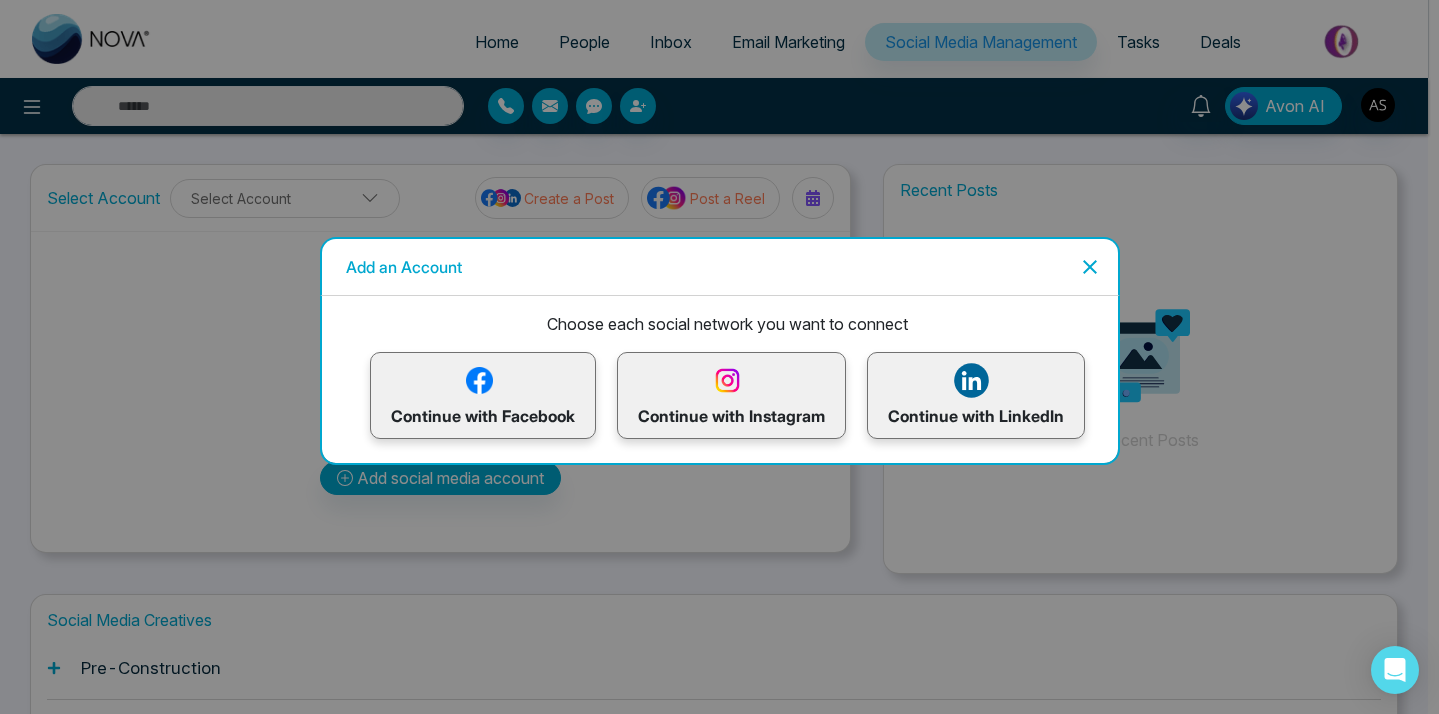 click on "Add an Account Choose each social network you want to connect Continue with Facebook  Continue with Instagram Continue with LinkedIn" at bounding box center (719, 357) 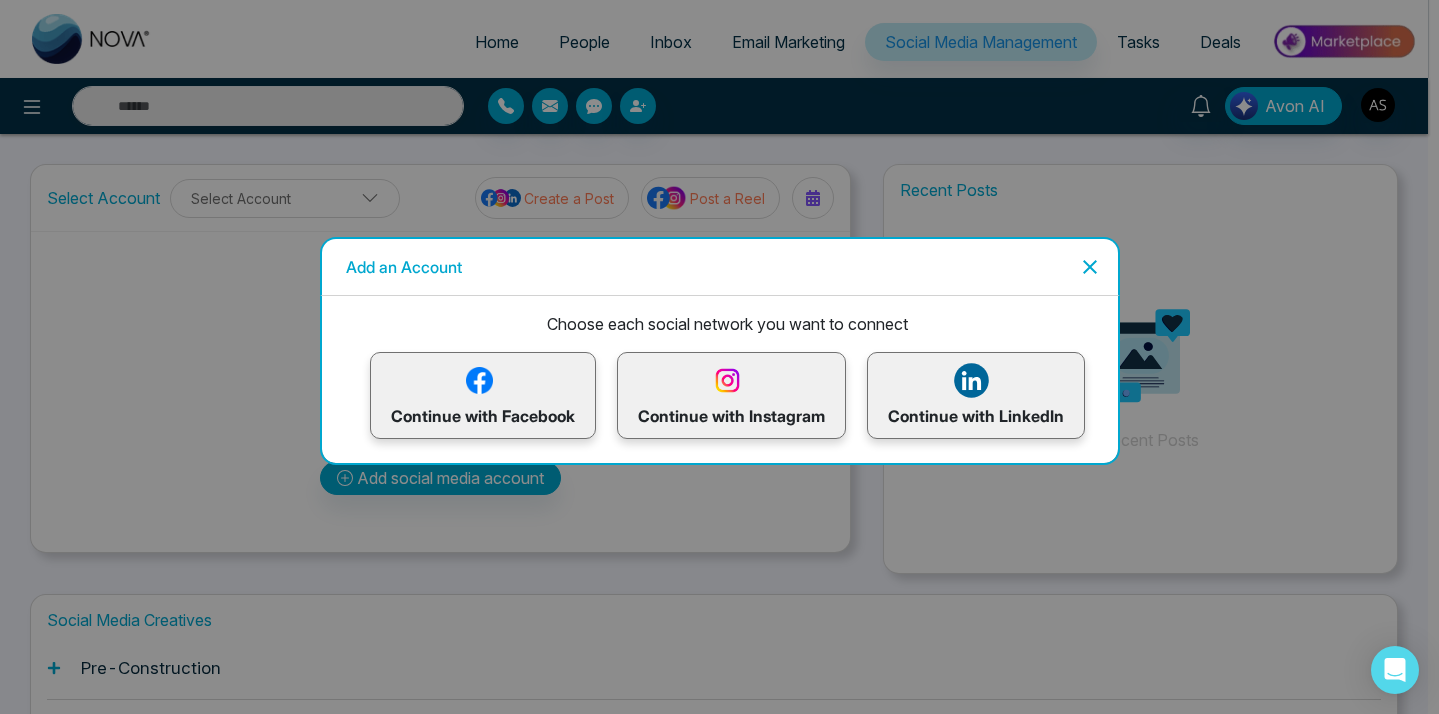 click at bounding box center [1086, 267] 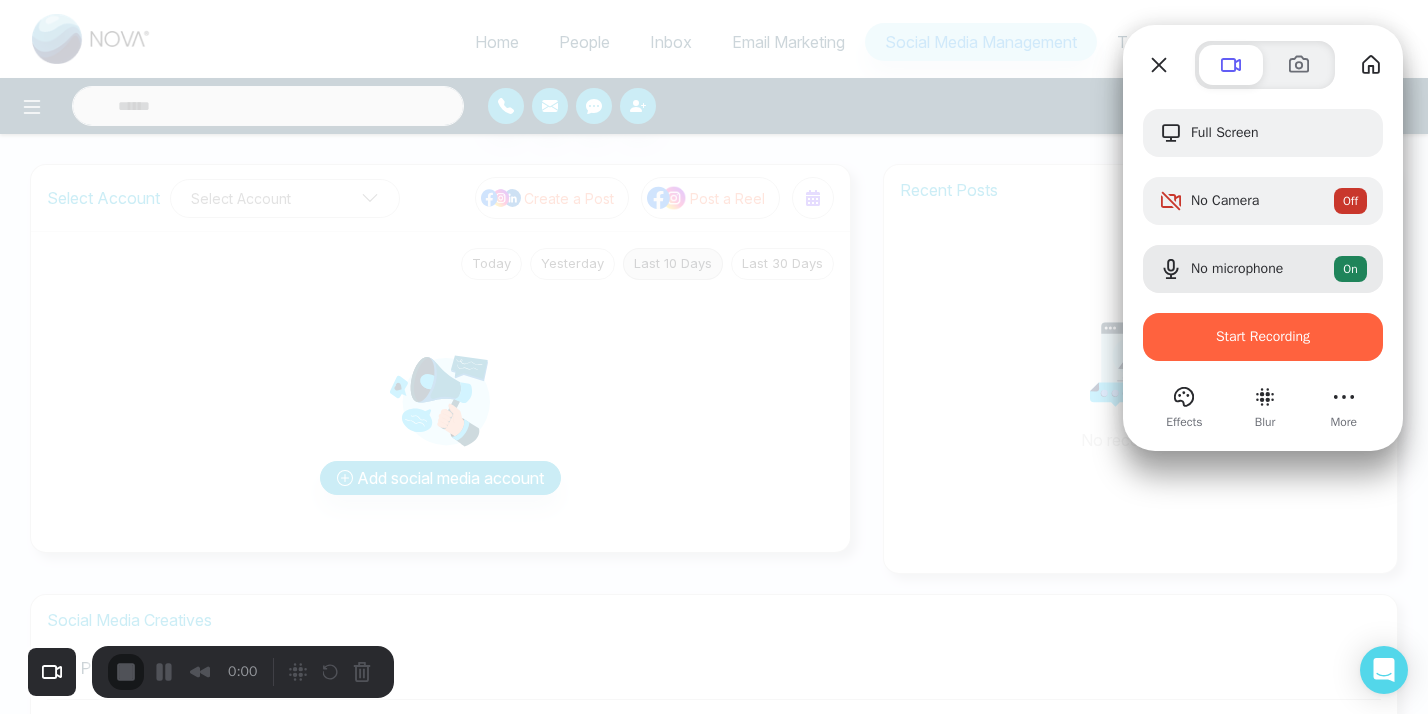 click at bounding box center (330, 672) 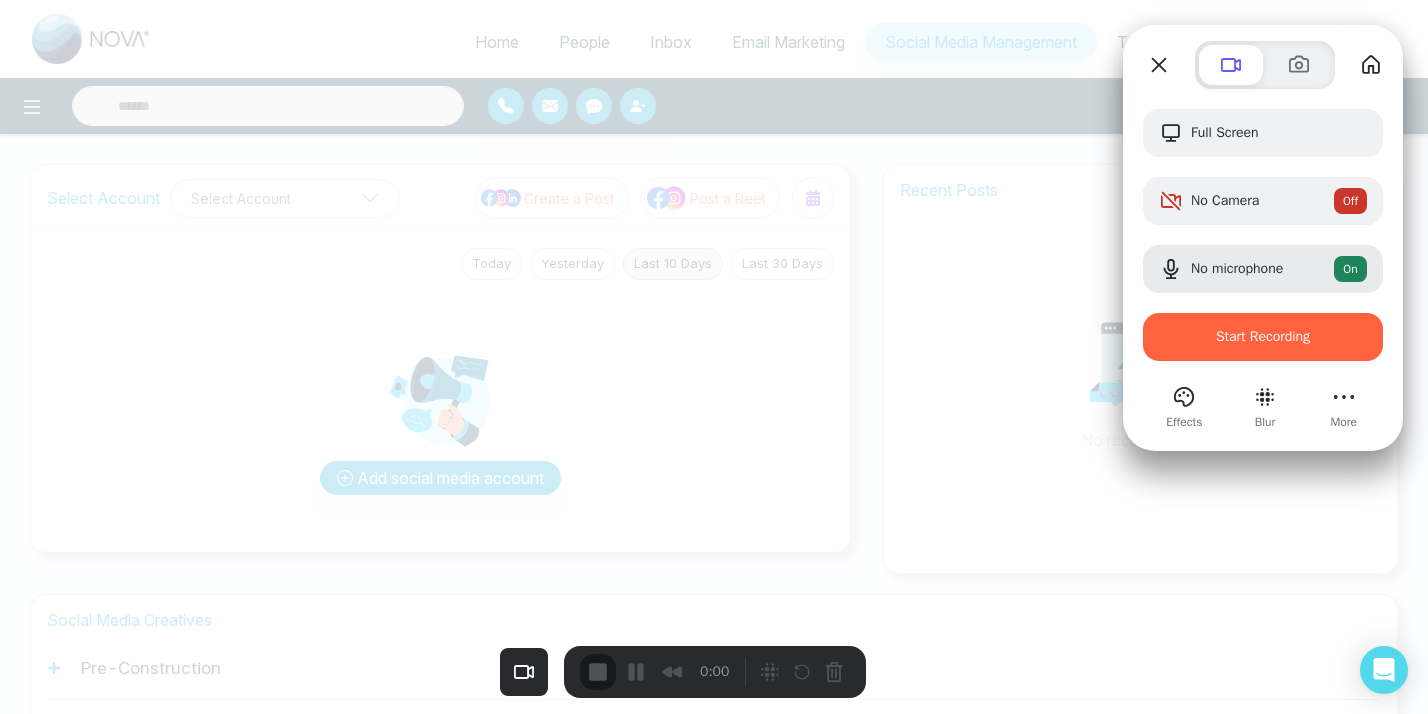 drag, startPoint x: 99, startPoint y: 656, endPoint x: 747, endPoint y: 751, distance: 654.9267 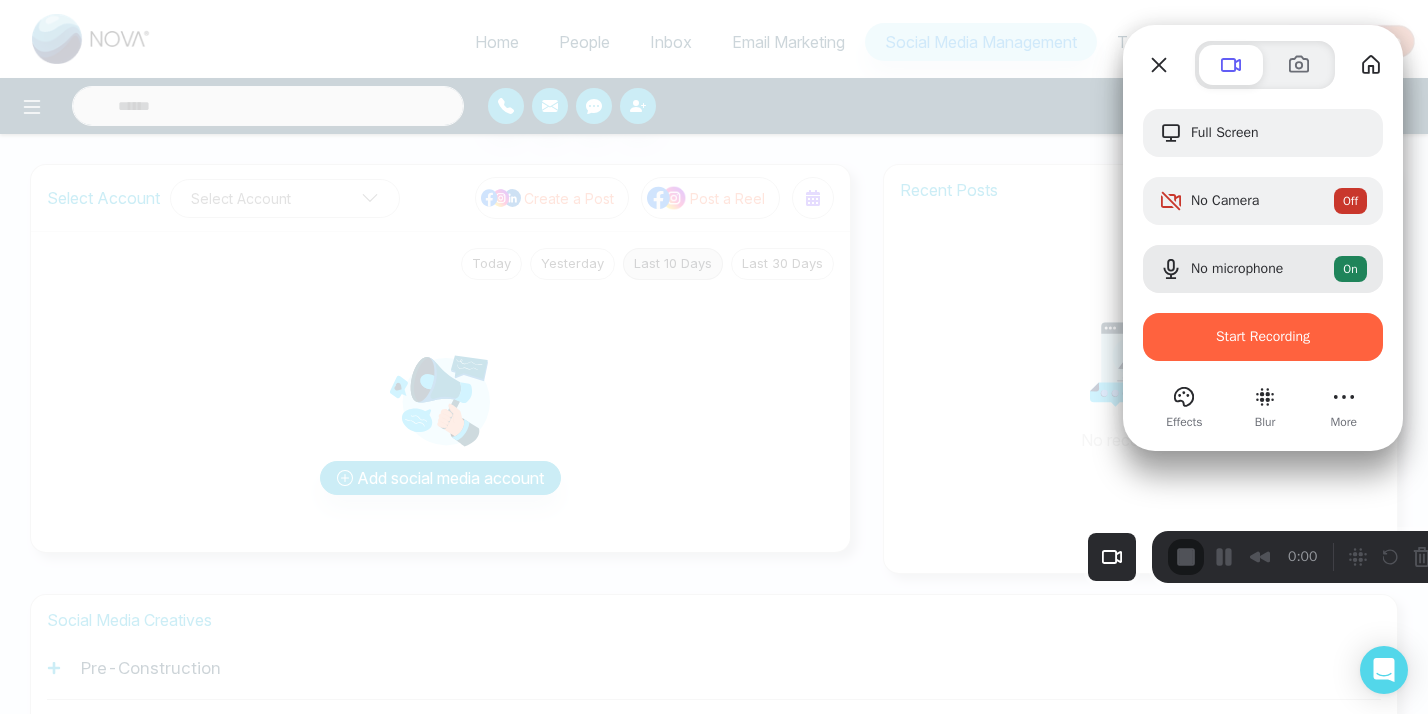 drag, startPoint x: 104, startPoint y: 665, endPoint x: 1164, endPoint y: 550, distance: 1066.22 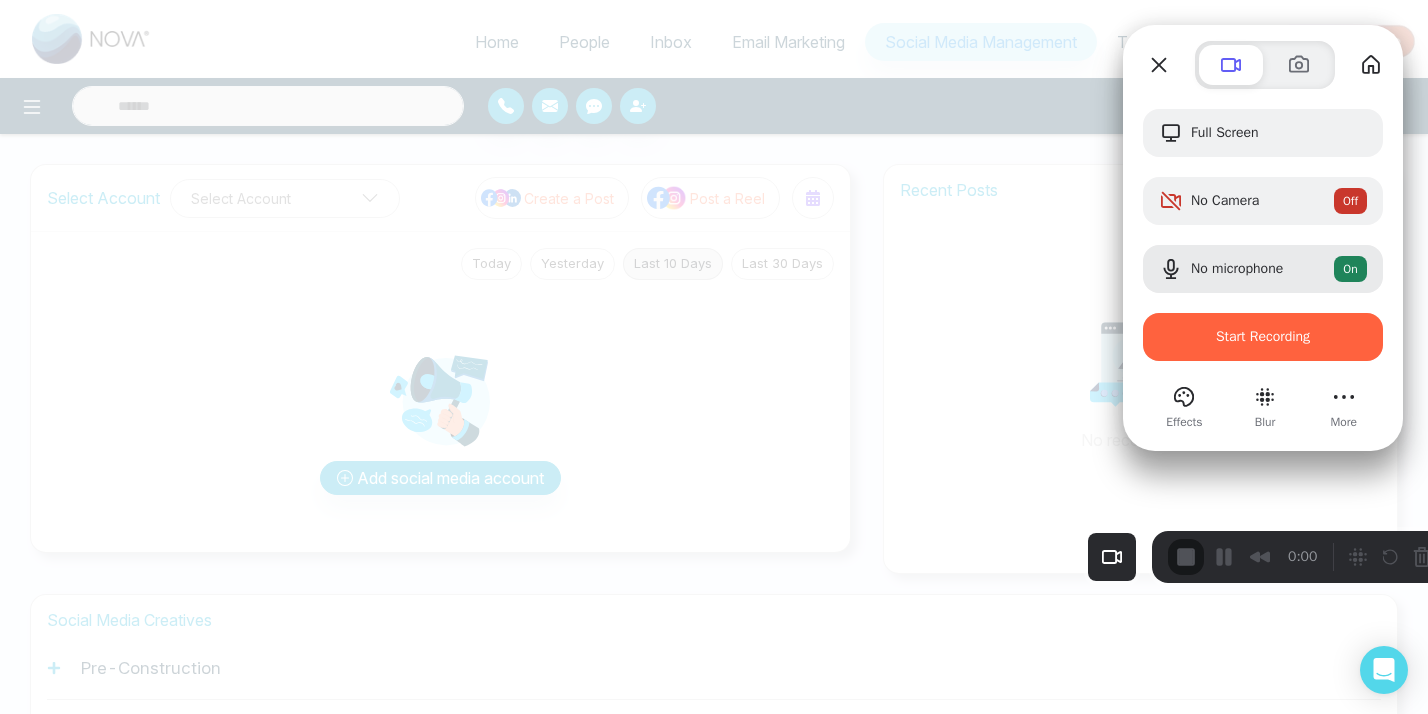 click on "0:00" at bounding box center (1303, 557) 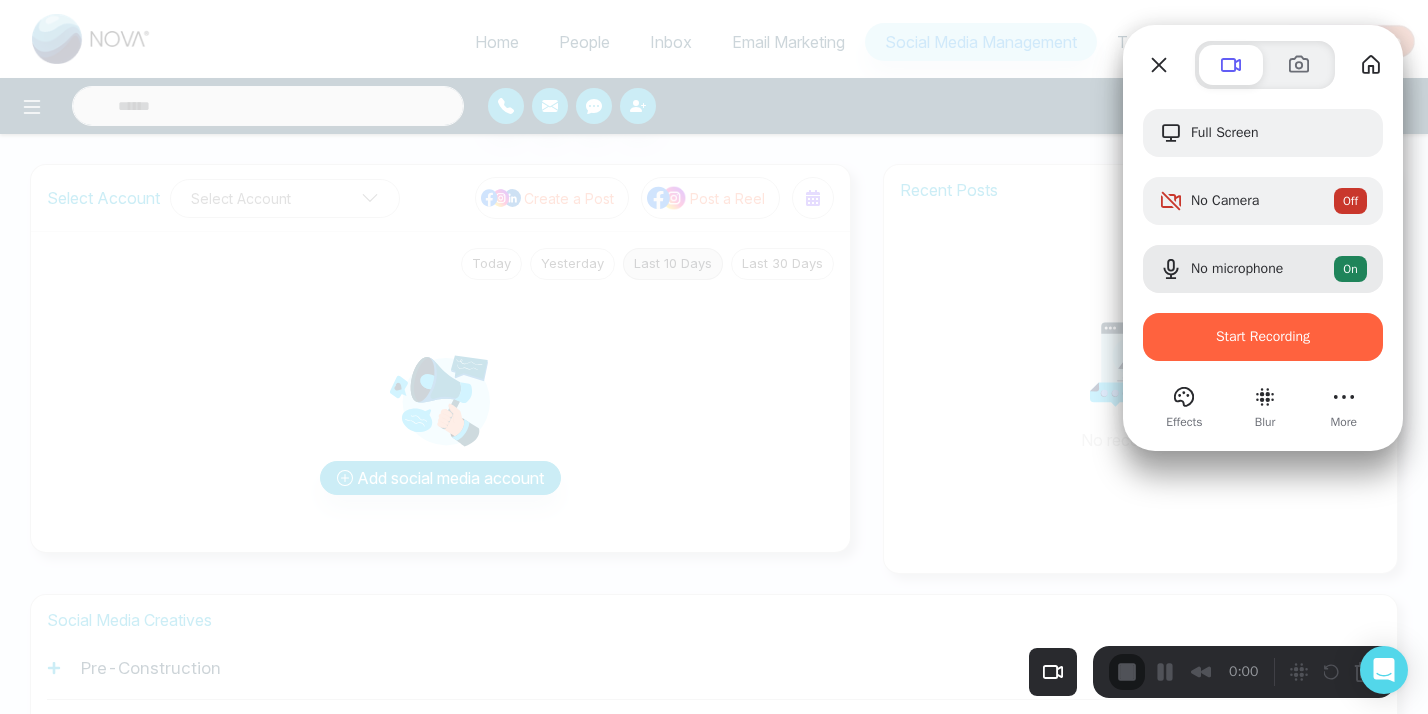 drag, startPoint x: 1159, startPoint y: 546, endPoint x: 1102, endPoint y: 689, distance: 153.94154 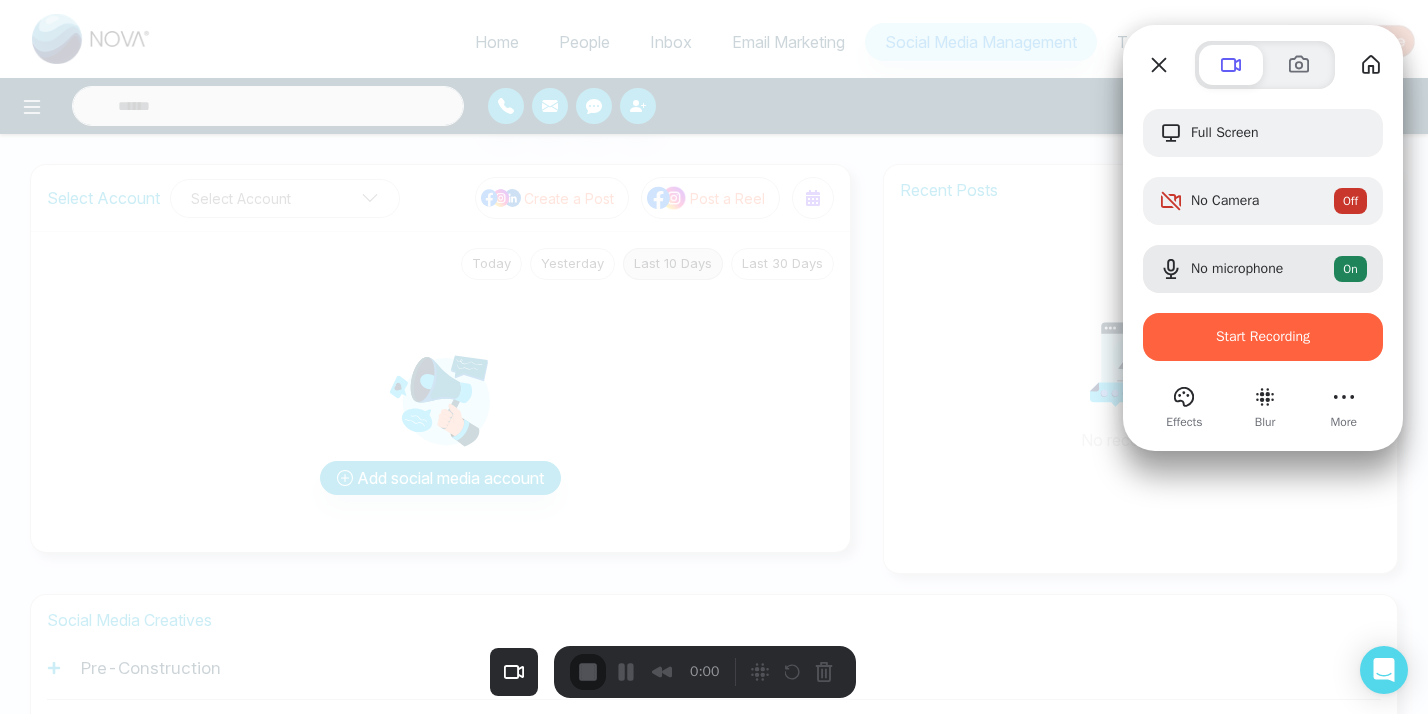 drag, startPoint x: 1102, startPoint y: 689, endPoint x: 560, endPoint y: 750, distance: 545.4219 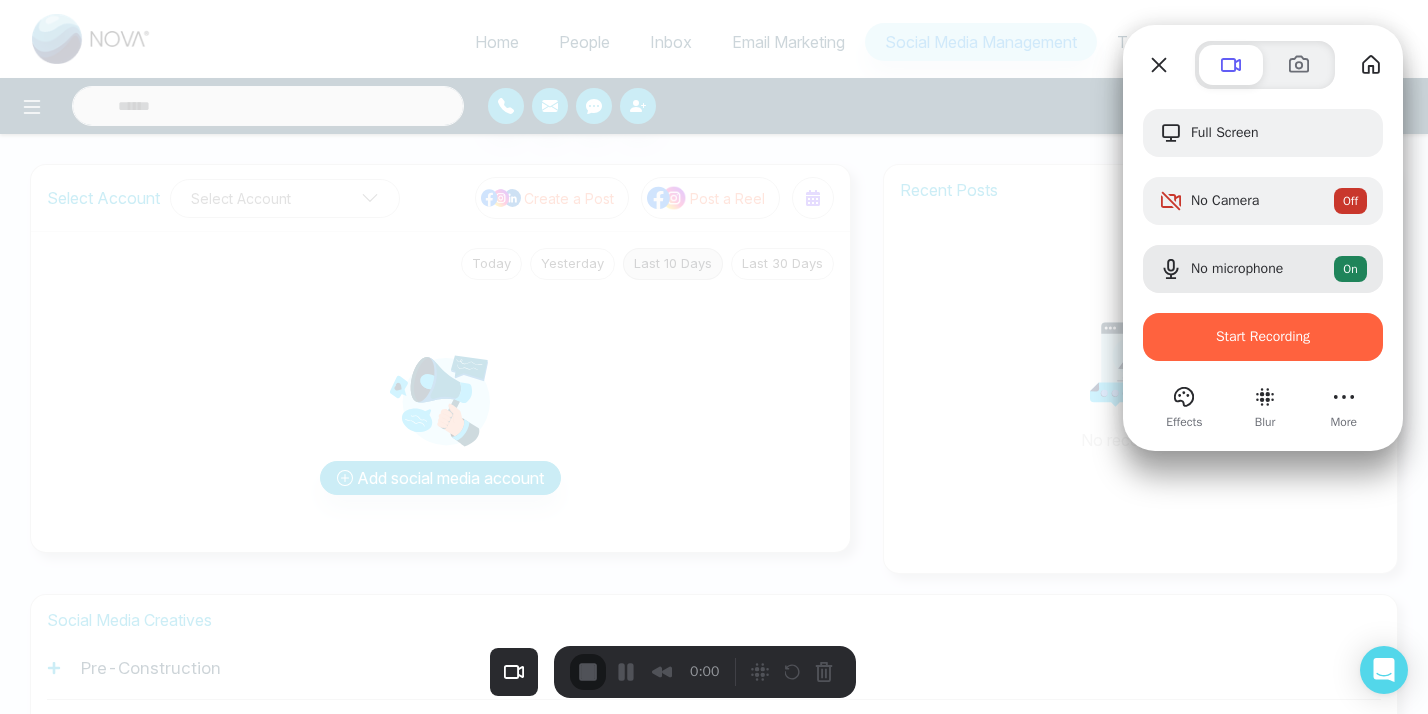 click on "Home People Inbox Email Marketing Social Media Management Tasks Deals Avon AI Select Account Select Account  Create a Post Post a Reel Today Yesterday Last 10 Days Last 30 Days   Add social media account  Recent Posts No recent Posts Social Media Creatives Pre-Construction Housing Tips Just Listed/Just Sold   Add an Account Choose each social network you want to connect Continue with Facebook  Continue with Instagram Continue with LinkedIn   Lets get you to the finish line Connect your Business profile to your facebook Page.  Here's  how: Log in to facebook Select a Business profile  that's   connected to a  Facebook Page Add to Nova CRM Log in to Facebook" at bounding box center (714, 357) 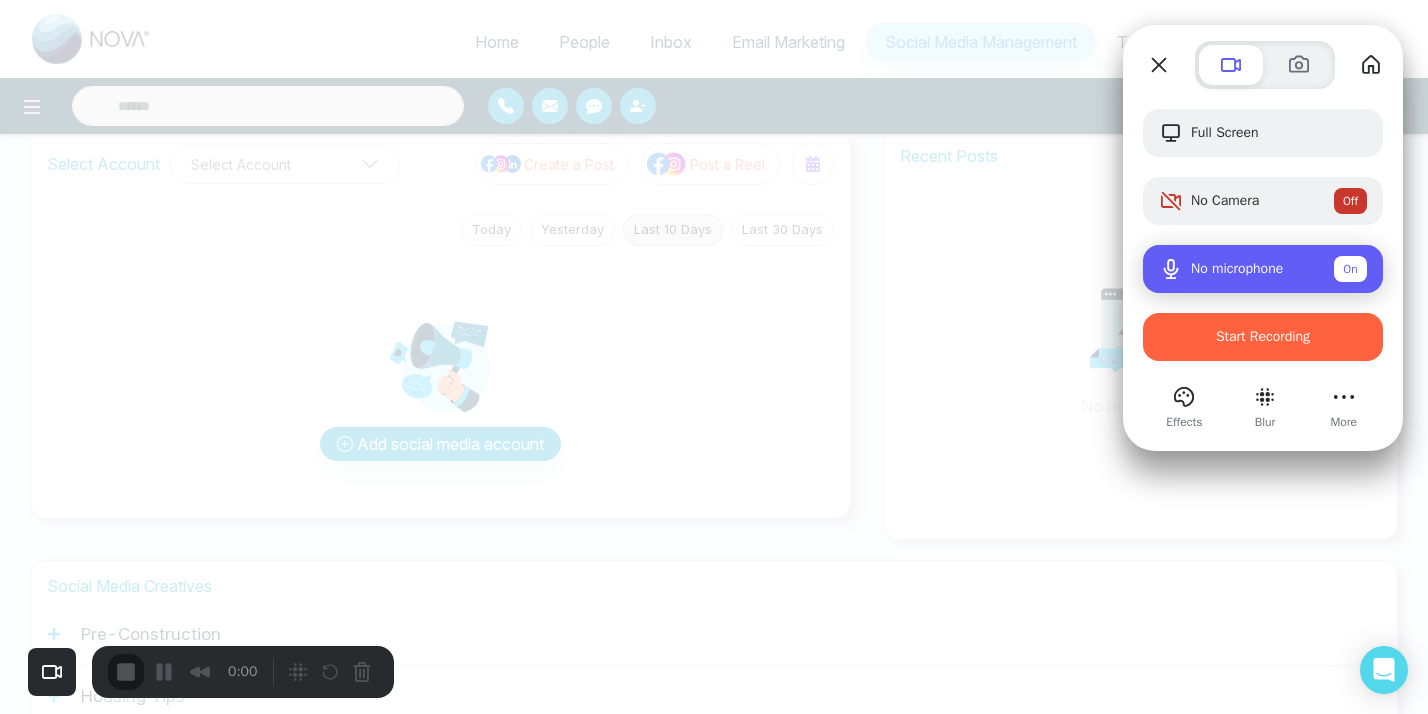 scroll, scrollTop: 0, scrollLeft: 0, axis: both 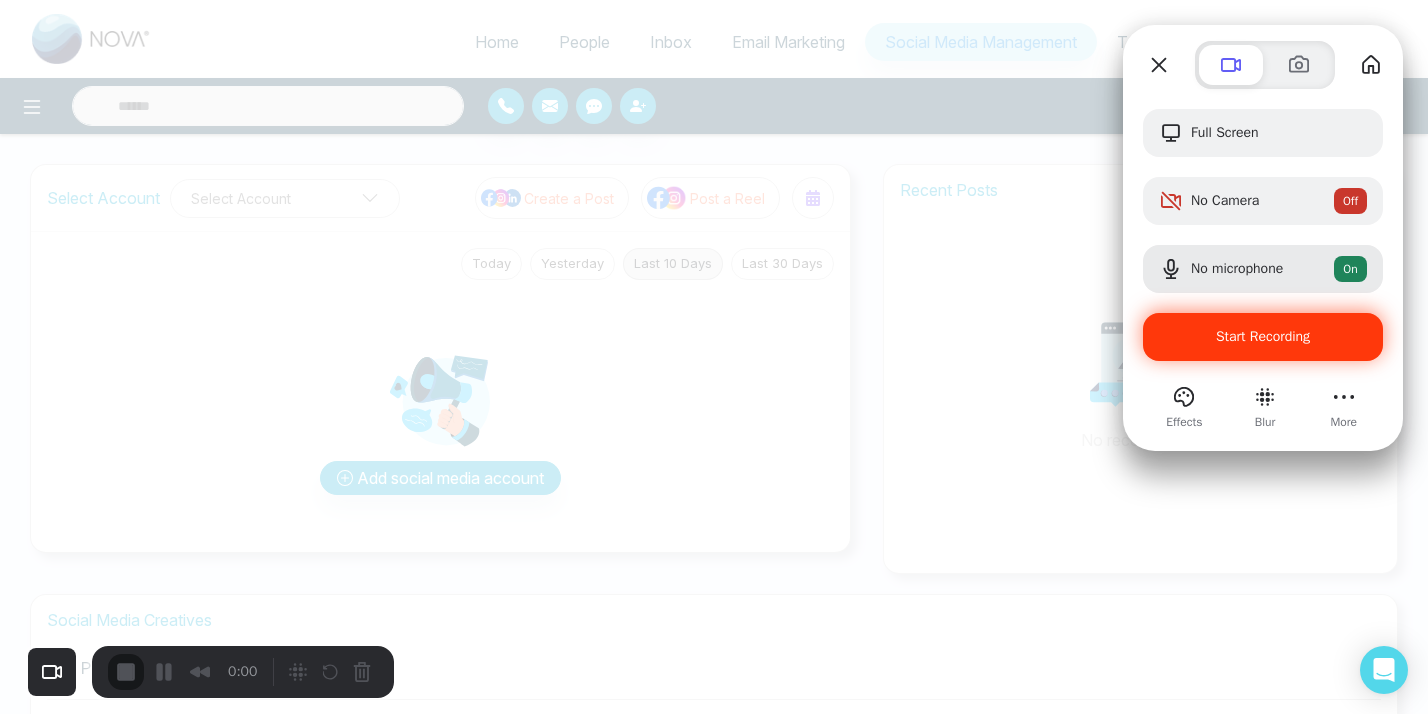 click on "Start Recording" at bounding box center [1263, 336] 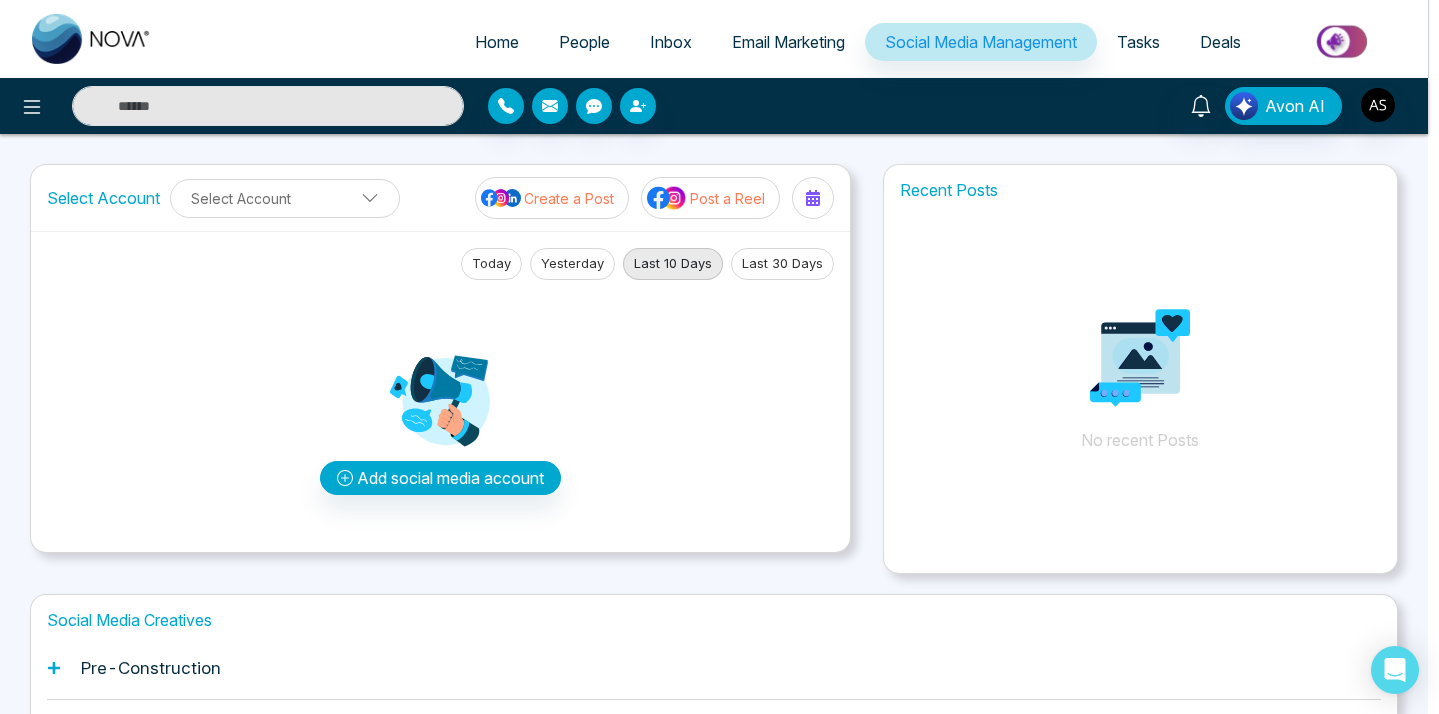 click on "Confirm what to share" at bounding box center [719, 1041] 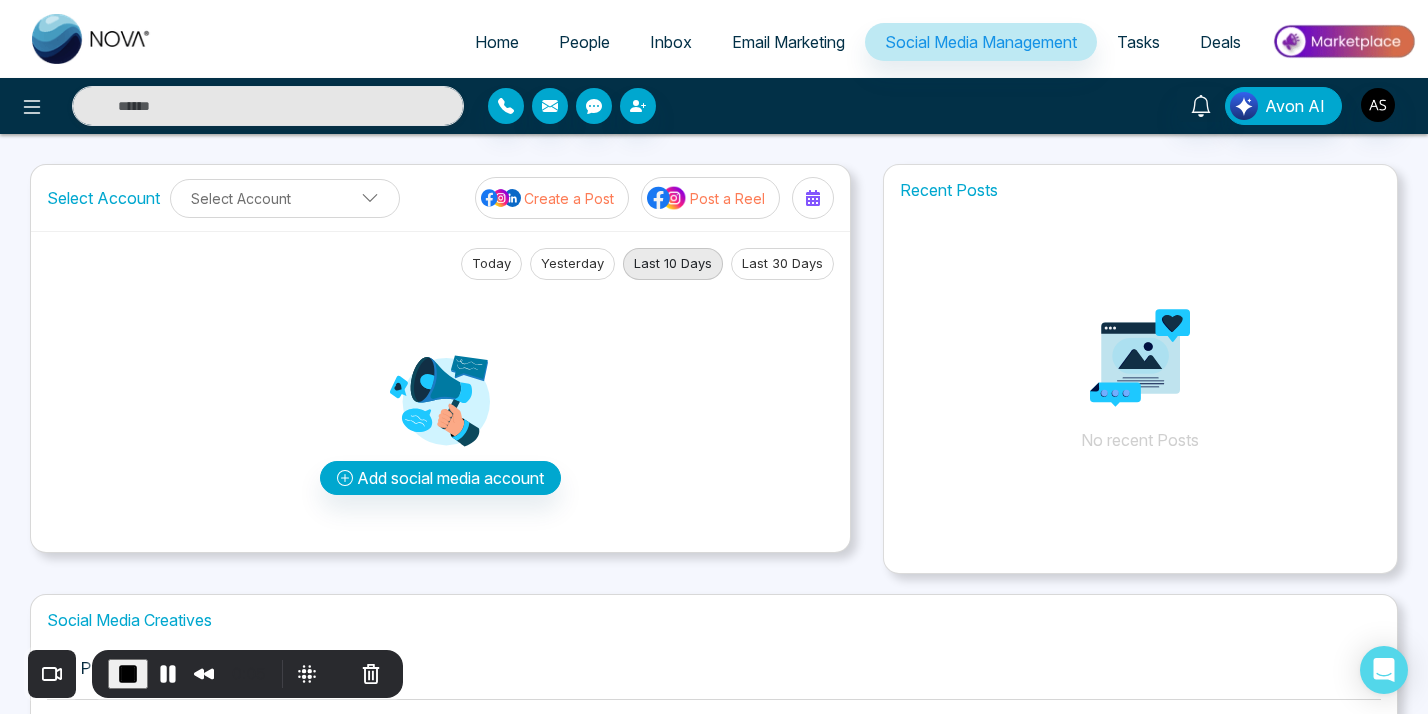 click on "Avon AI" at bounding box center (1130, 106) 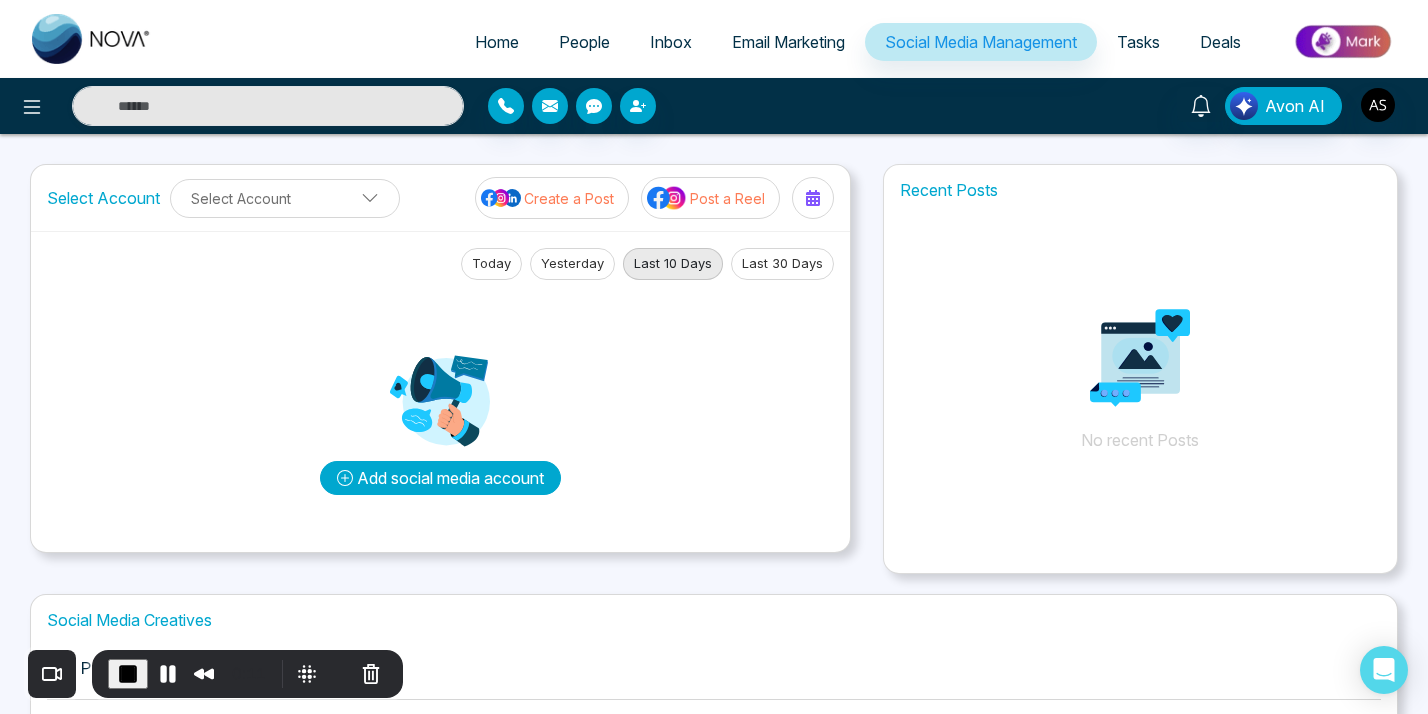 click on "Add social media account" at bounding box center [440, 478] 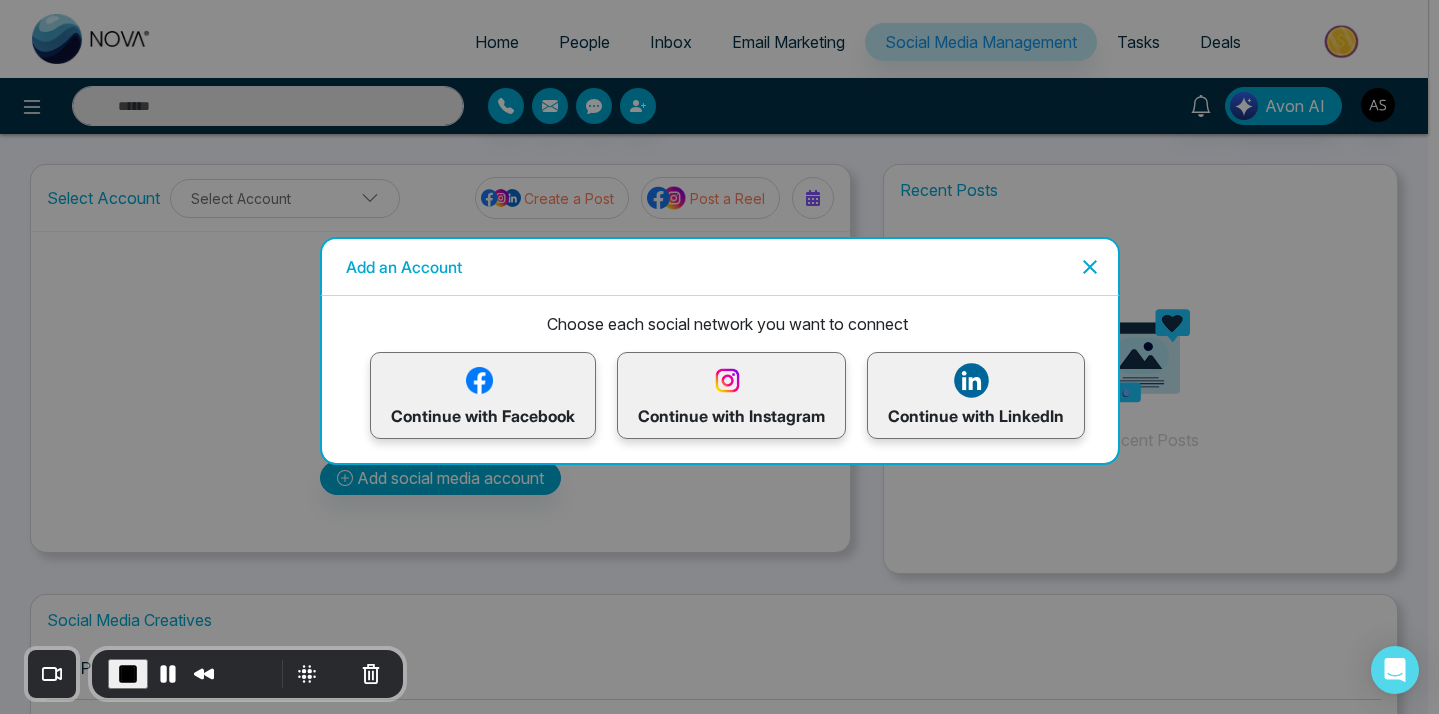 click on "Continue with Facebook" at bounding box center (483, 395) 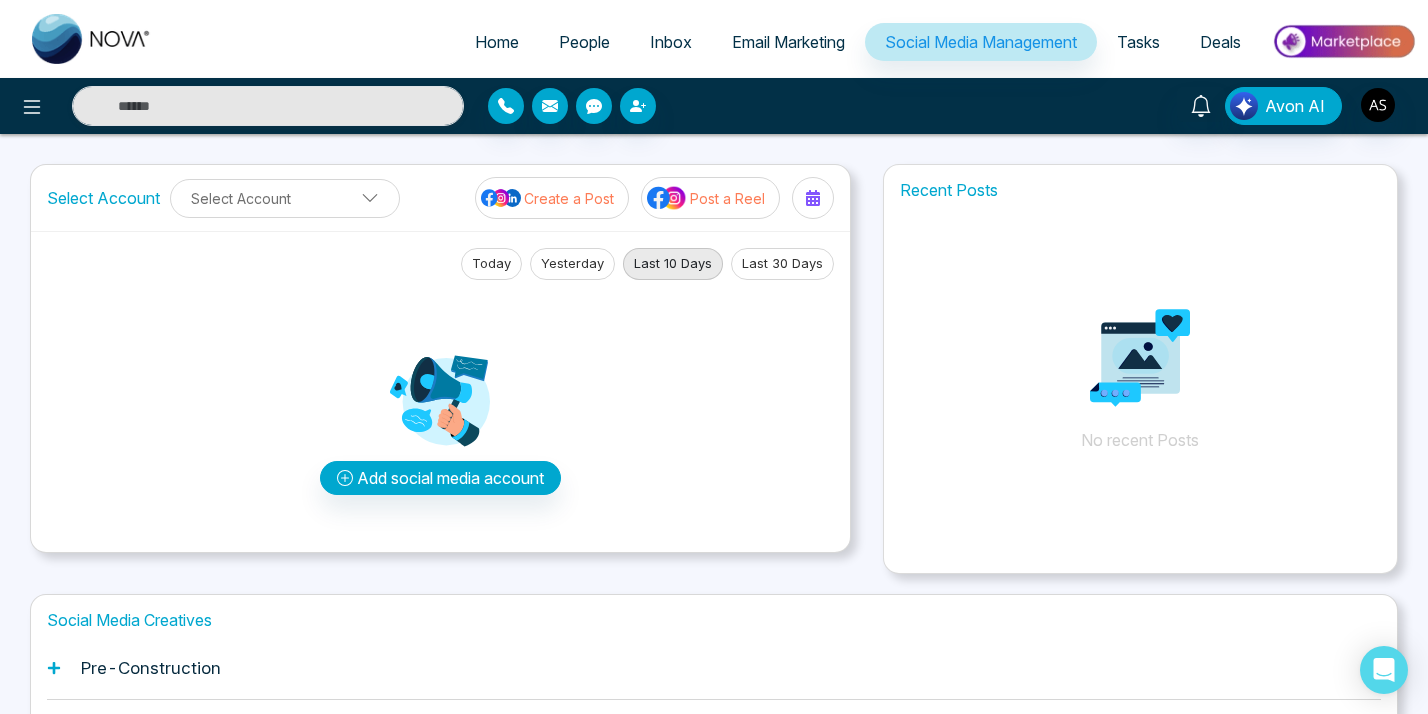 click on "Avon AI" at bounding box center [1130, 106] 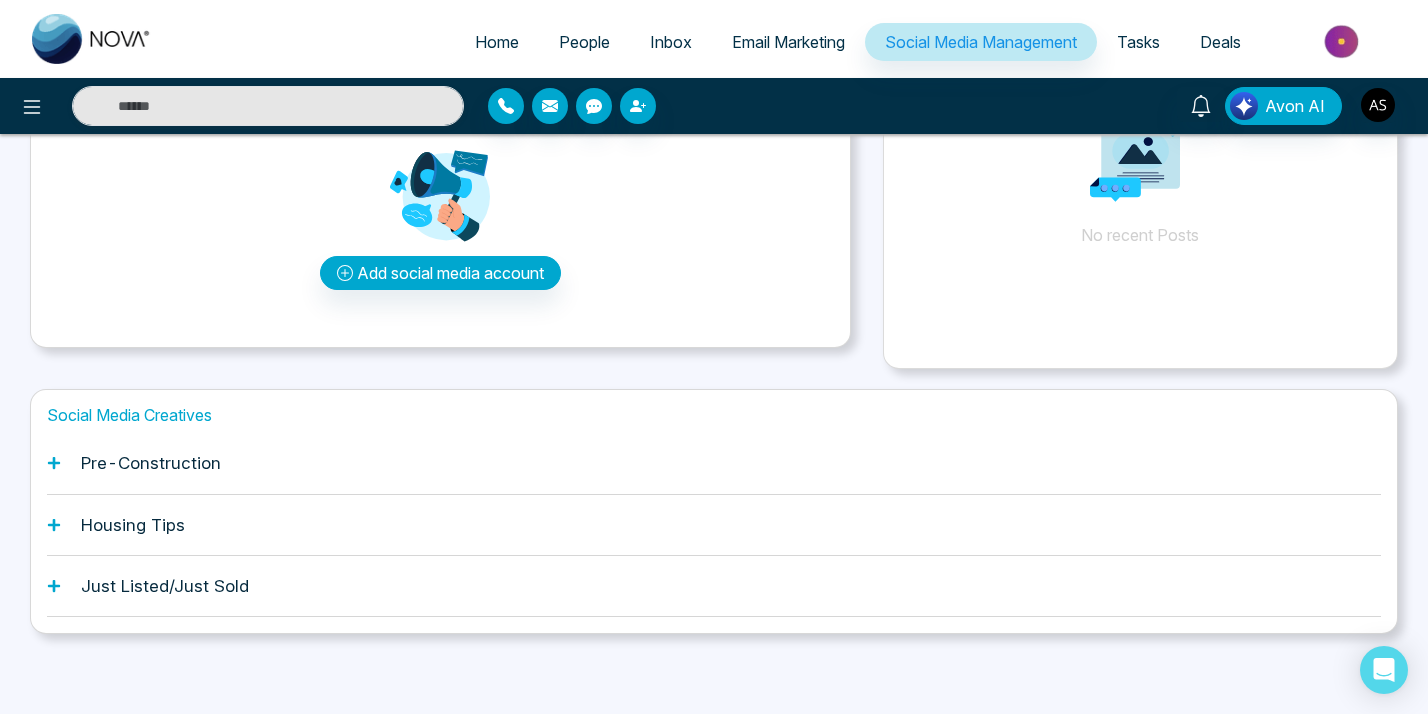 scroll, scrollTop: 0, scrollLeft: 0, axis: both 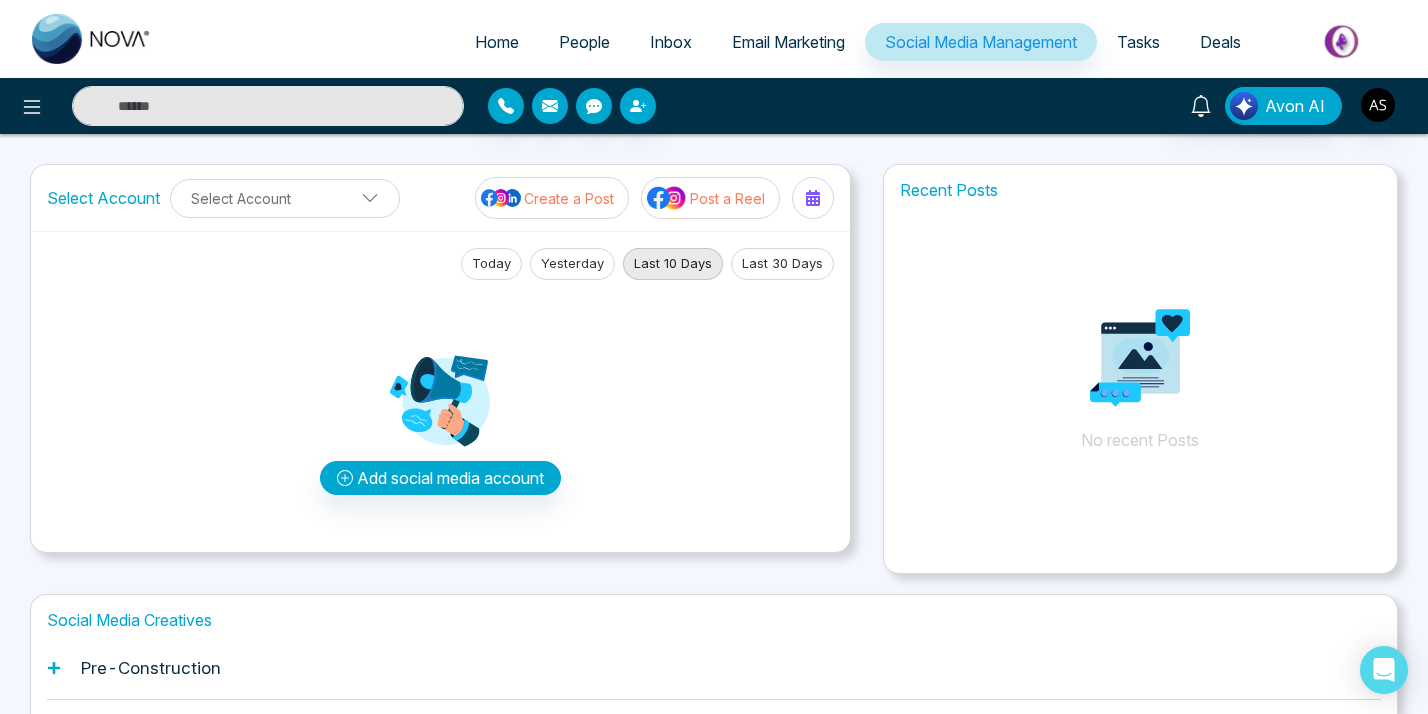 click on "Select Account Select Account  Create a Post Post a Reel Today Yesterday Last 10 Days Last 30 Days   Add social media account  Recent Posts No recent Posts" at bounding box center [714, 369] 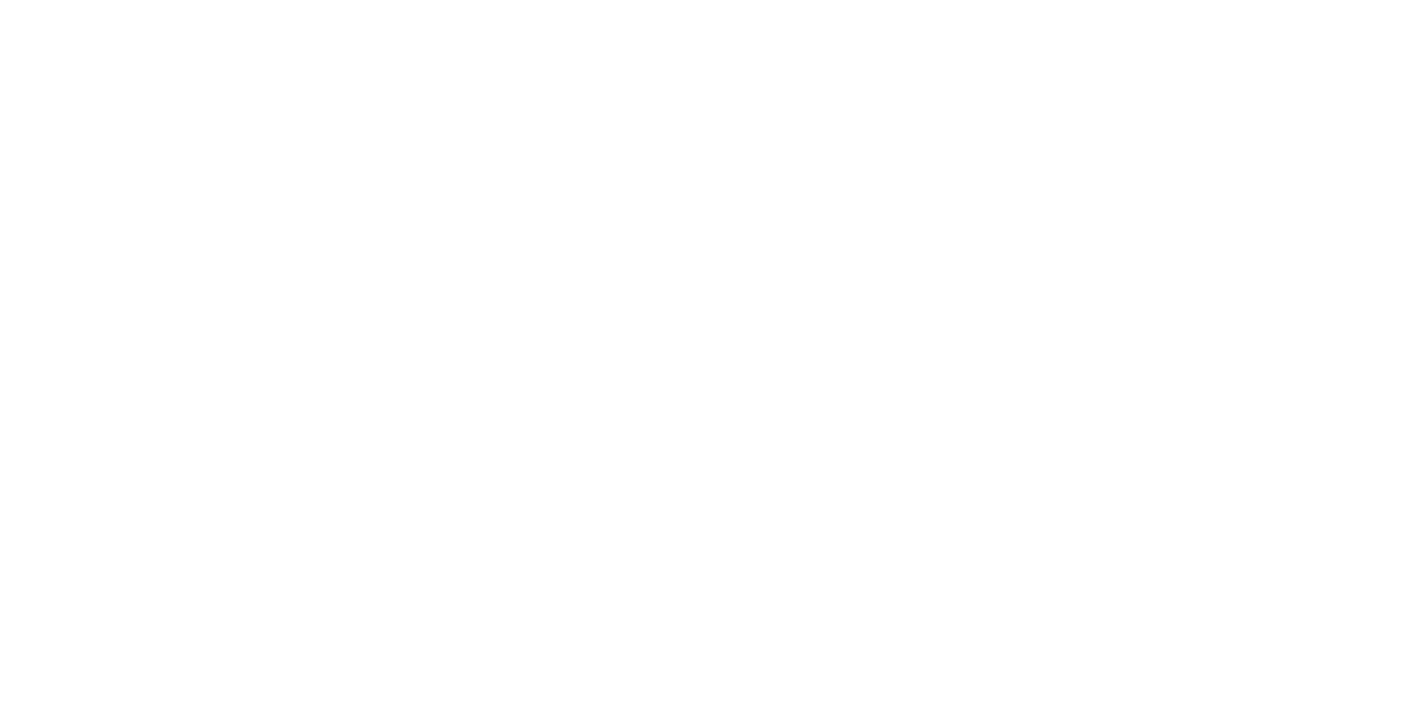 scroll, scrollTop: 0, scrollLeft: 0, axis: both 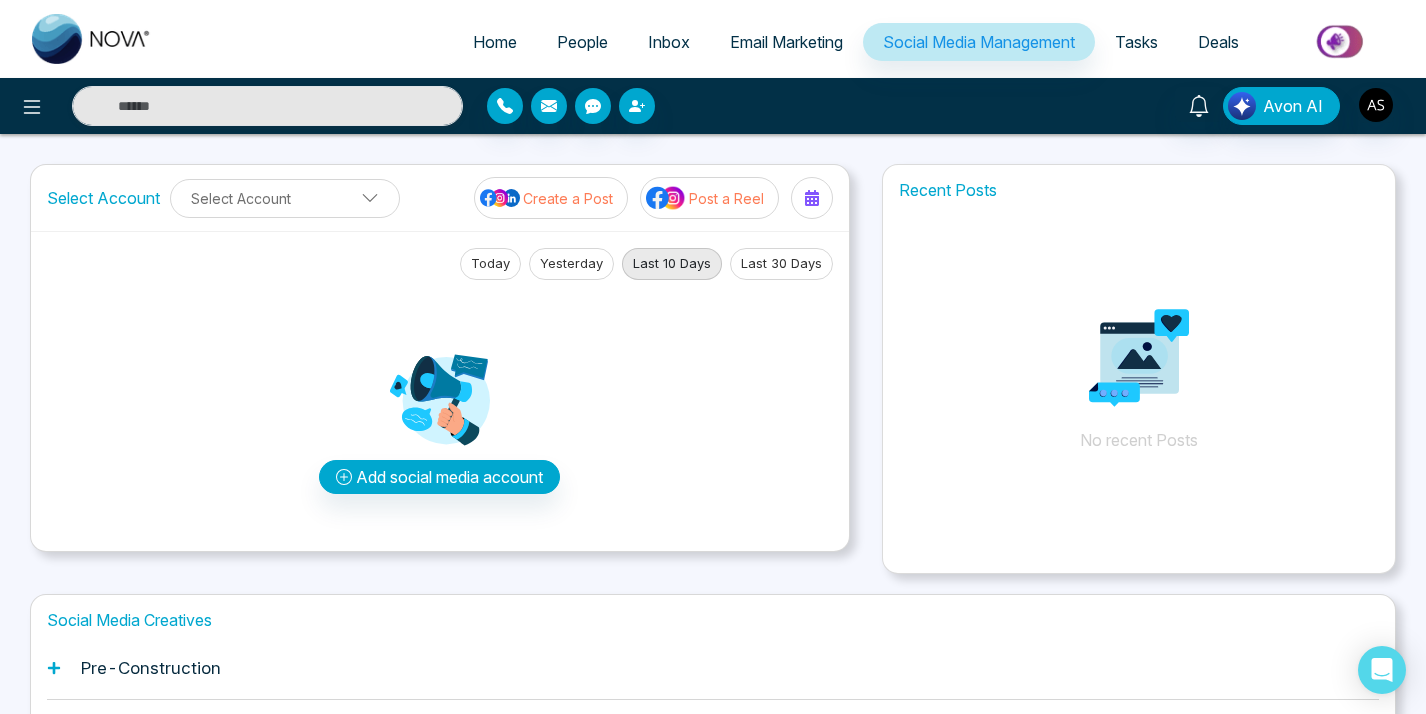 click on "Home People Inbox Email Marketing Social Media Management Tasks Deals Avon AI Select Account Select Account  Create a Post Post a Reel Today Yesterday Last 10 Days Last 30 Days   Add social media account  Recent Posts No recent Posts Social Media Creatives Pre-Construction Housing Tips Just Listed/Just Sold   Add an Account Choose each social network you want to connect Continue with Facebook  Continue with Instagram Continue with LinkedIn   Lets get you to the finish line Connect your Business profile to your facebook Page.  Here's  how: Log in to Facebook Select a Business profile  that's   connected to a  Facebook Page Add to Nova CRM Log in to Facebook" at bounding box center (713, 459) 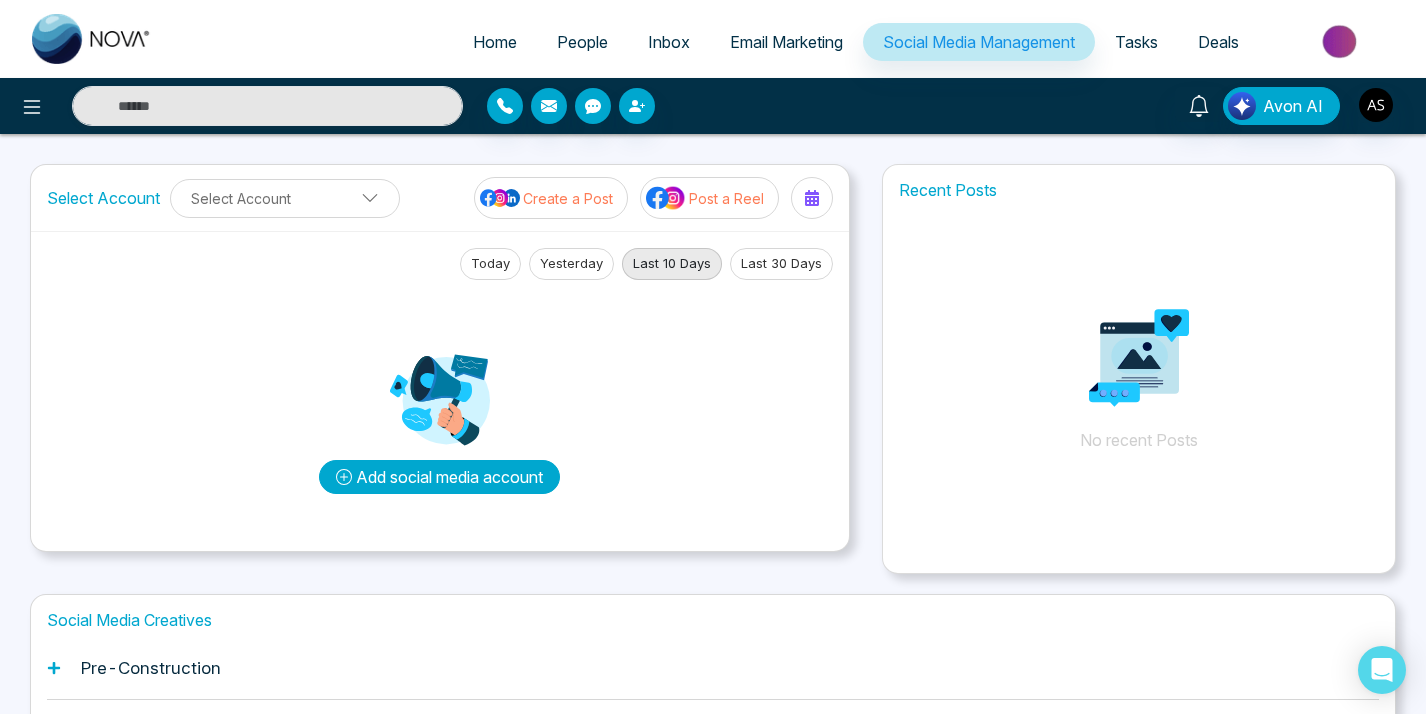 click on "Add social media account" at bounding box center (439, 477) 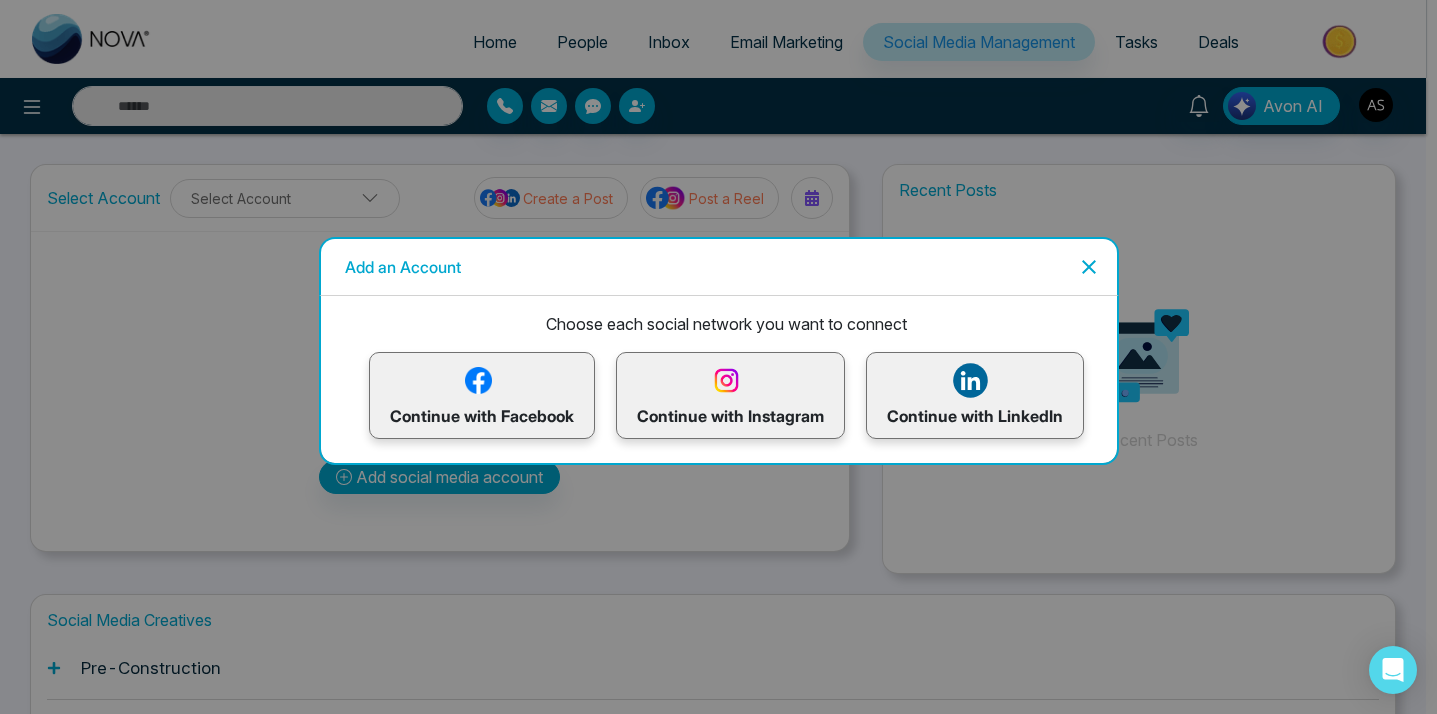 click on "Continue with Facebook" at bounding box center [482, 395] 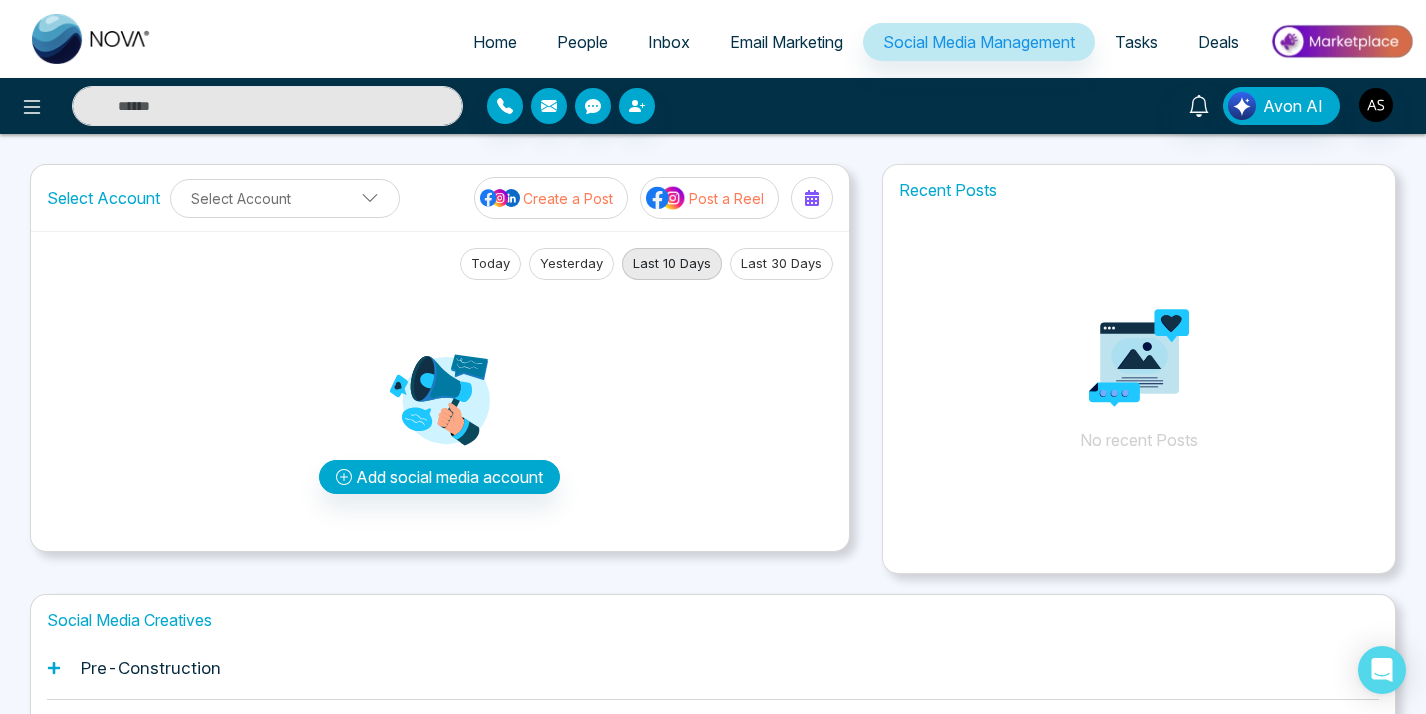 click at bounding box center (653, 106) 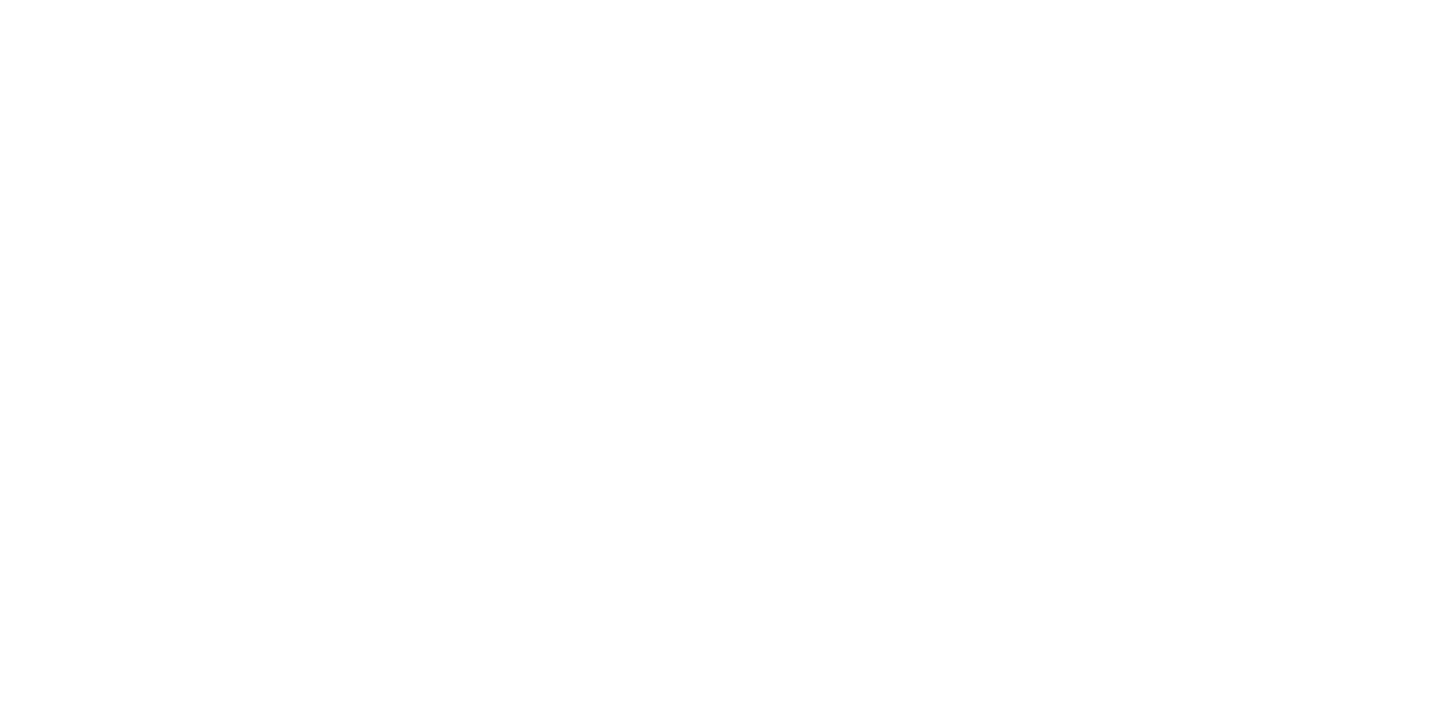 scroll, scrollTop: 0, scrollLeft: 0, axis: both 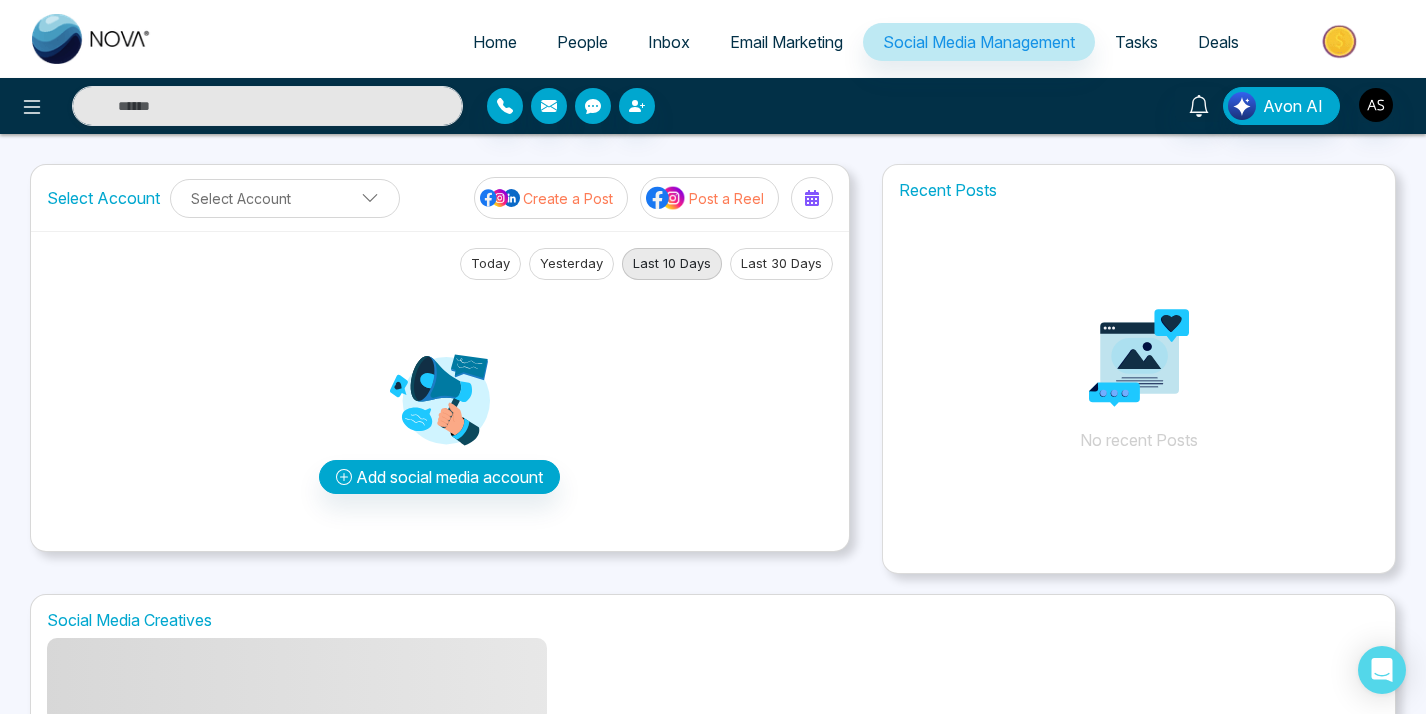 click on "Avon AI" at bounding box center [713, 106] 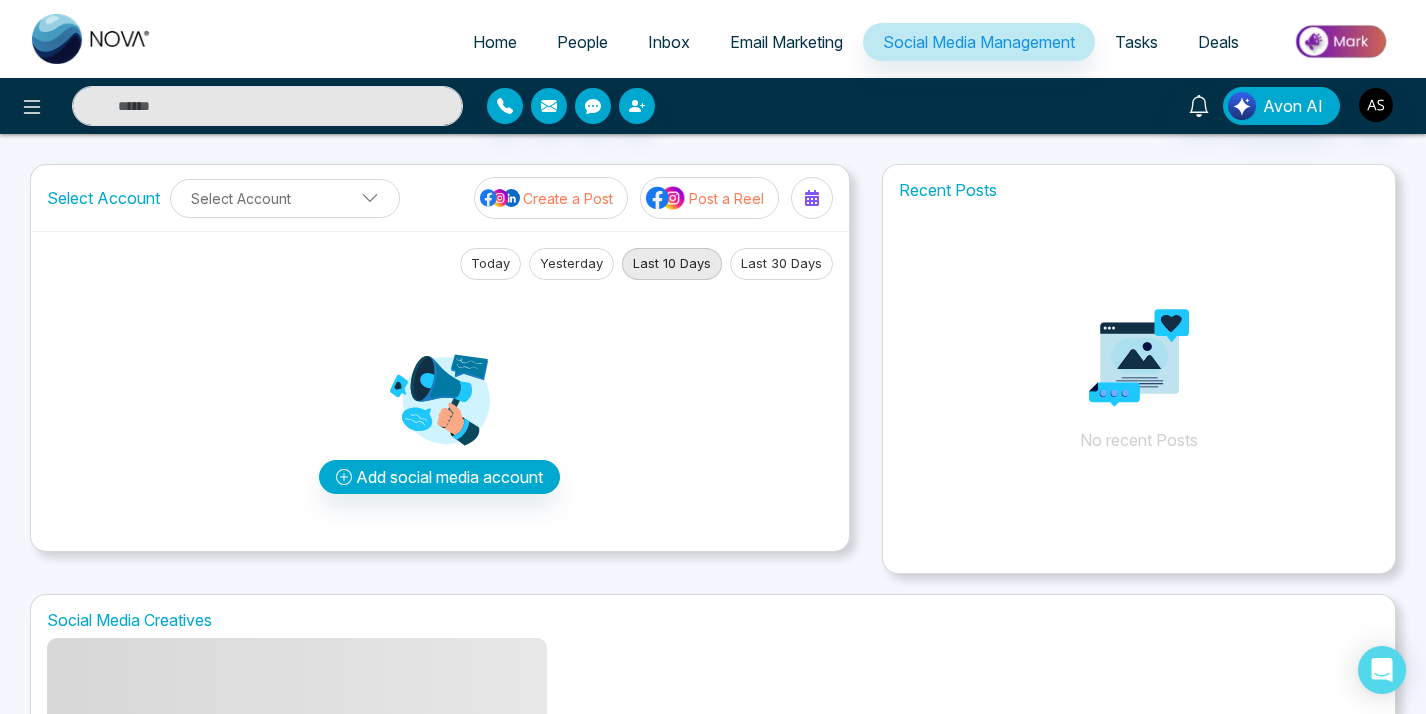 click on "Home People Inbox Email Marketing Social Media Management Tasks Deals Avon AI Select Account Select Account  Create a Post Post a Reel Today Yesterday Last 10 Days Last 30 Days   Add social media account  Recent Posts No recent Posts   Social Media Creatives   Add an Account Choose each social network you want to connect Continue with Facebook  Continue with Instagram Continue with LinkedIn   Lets get you to the finish line Connect your Business profile to your facebook Page.  Here's  how: Log in to facebook Select a Business profile  that's   connected to a  Facebook Page Add to Nova CRM Log in to Facebook" at bounding box center (713, 410) 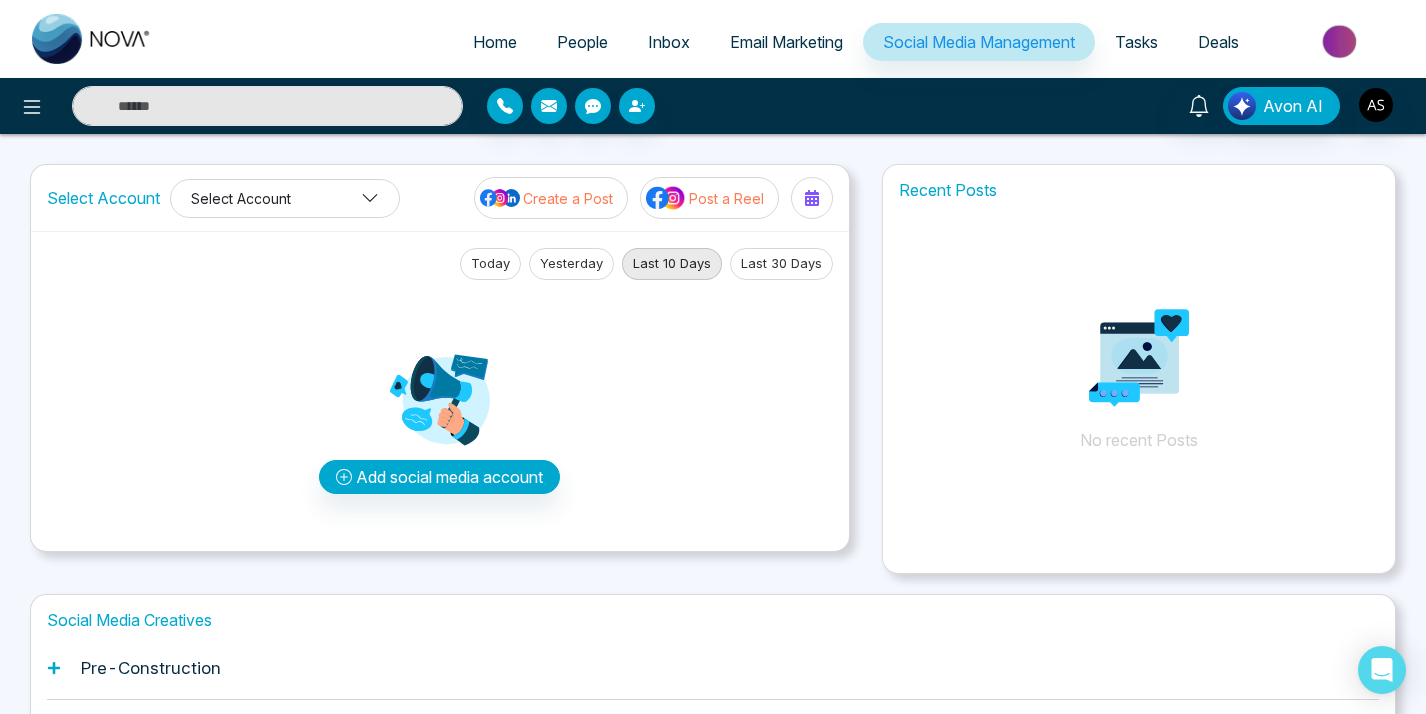 click on "Select Account" at bounding box center [285, 198] 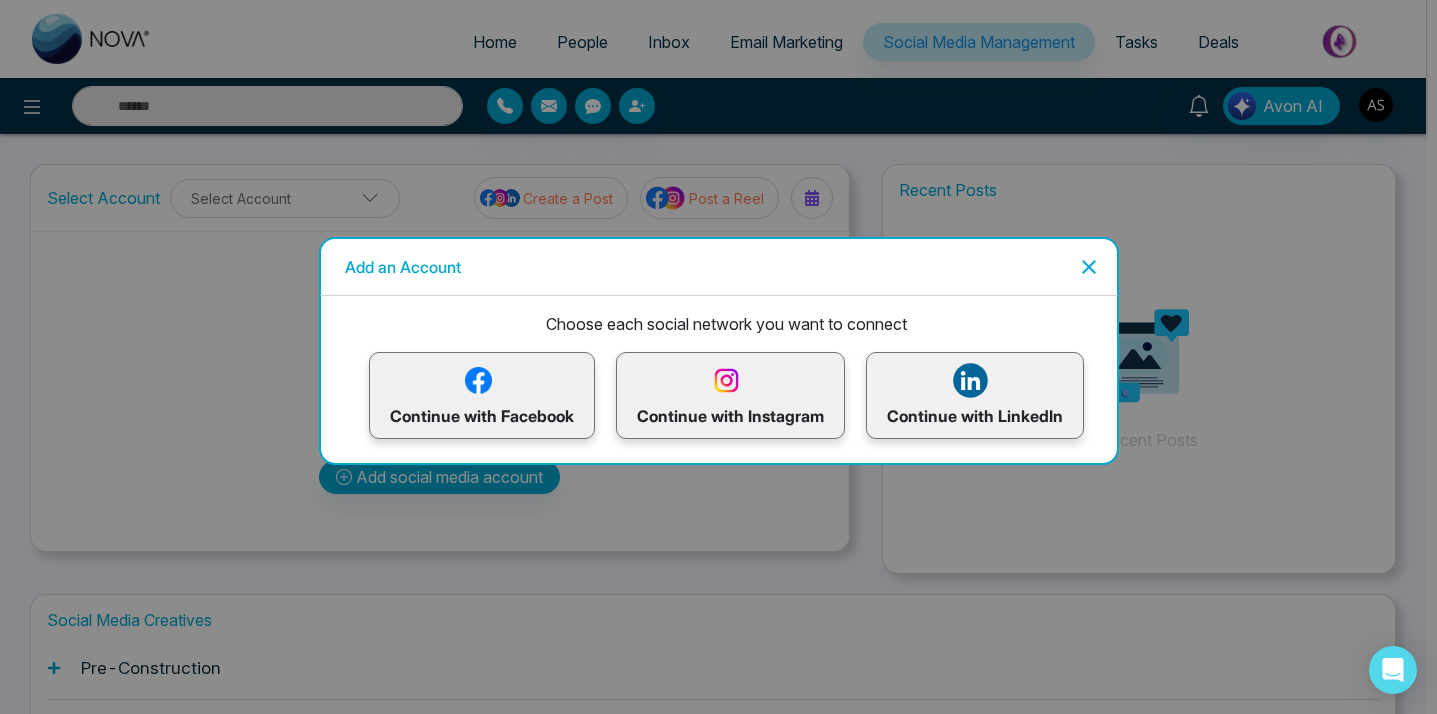 click on "Continue with Facebook" at bounding box center [482, 395] 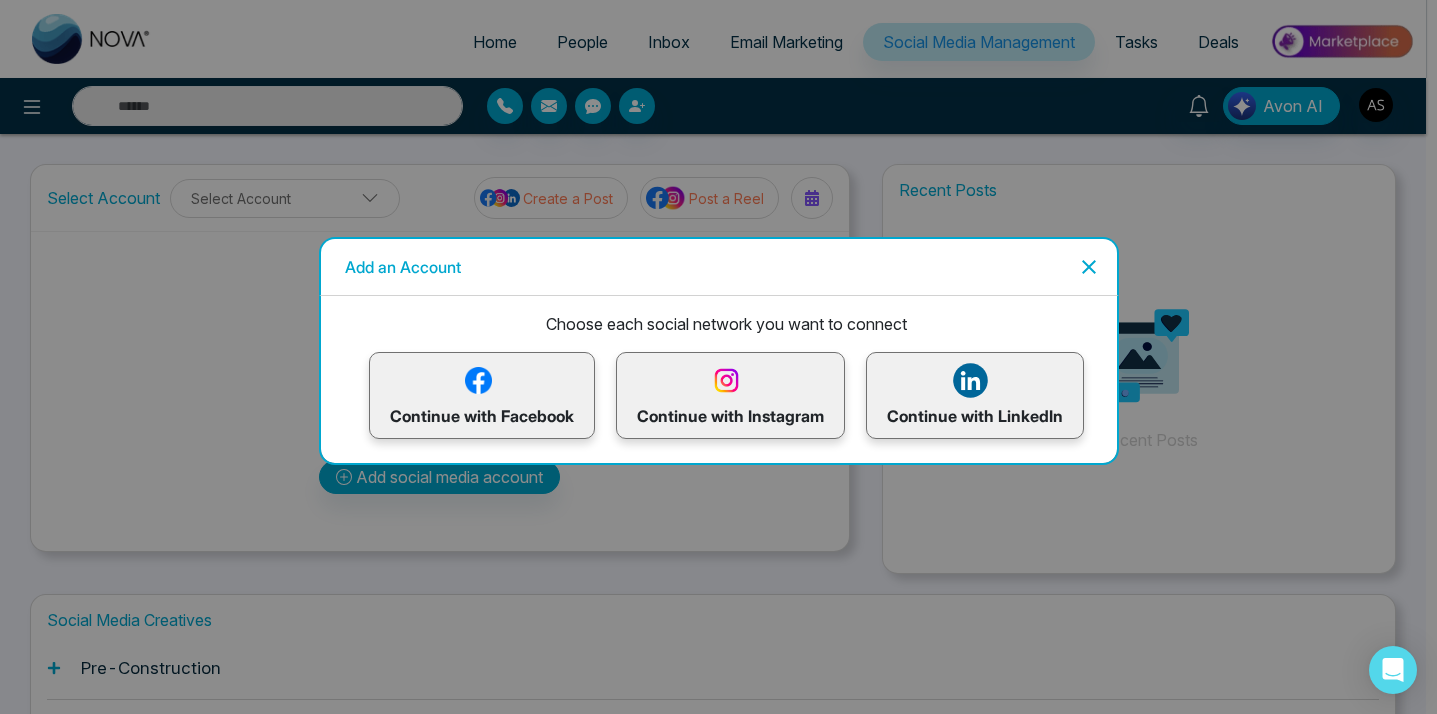 click on "Continue with Facebook" at bounding box center [482, 395] 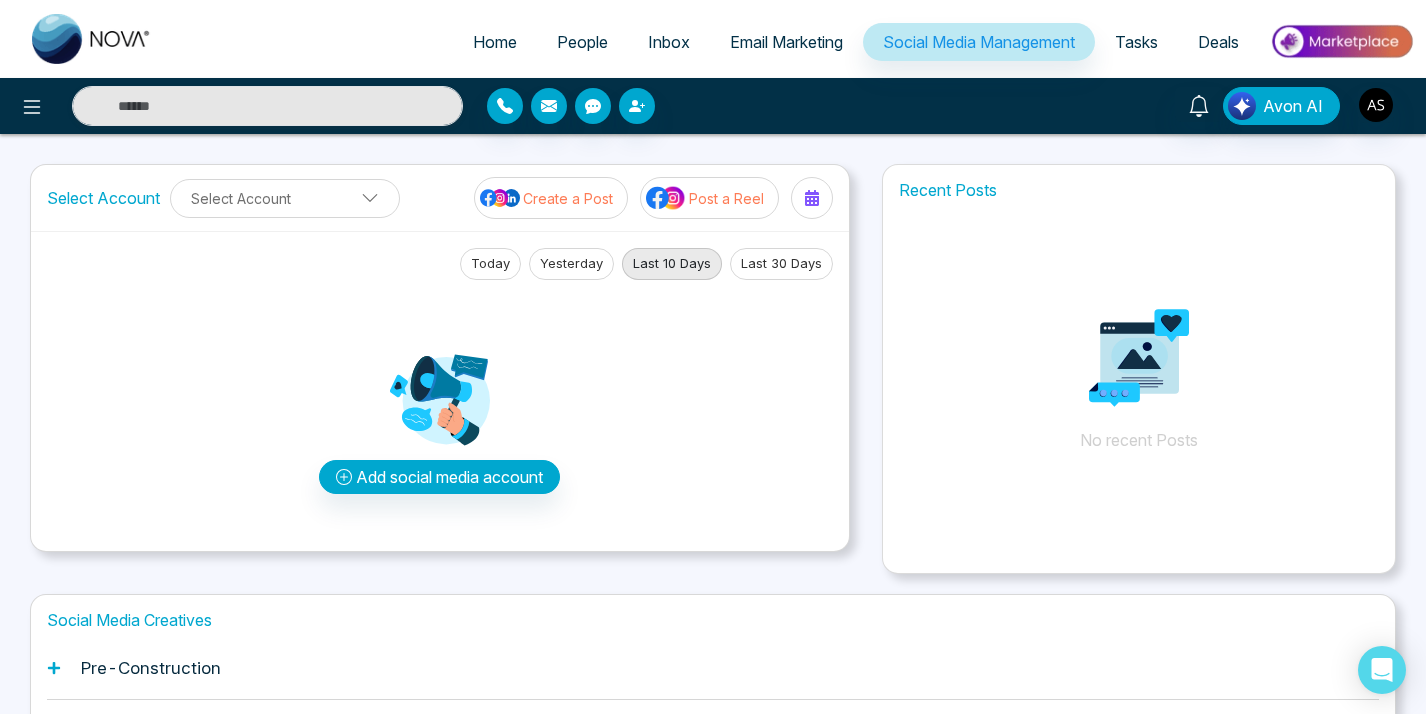 click on "Home People Inbox Email Marketing Social Media Management Tasks Deals" at bounding box center [793, 43] 